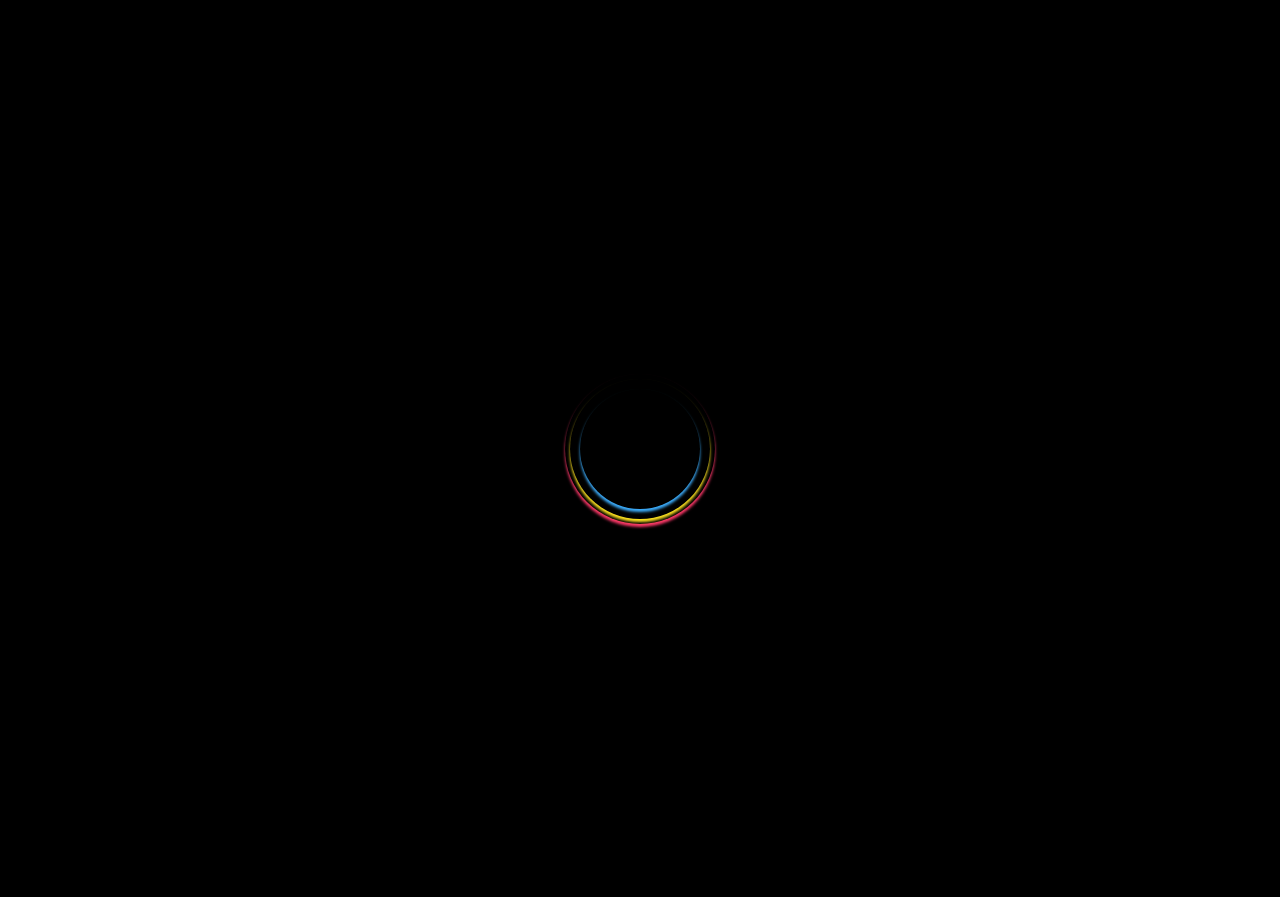 scroll, scrollTop: 0, scrollLeft: 0, axis: both 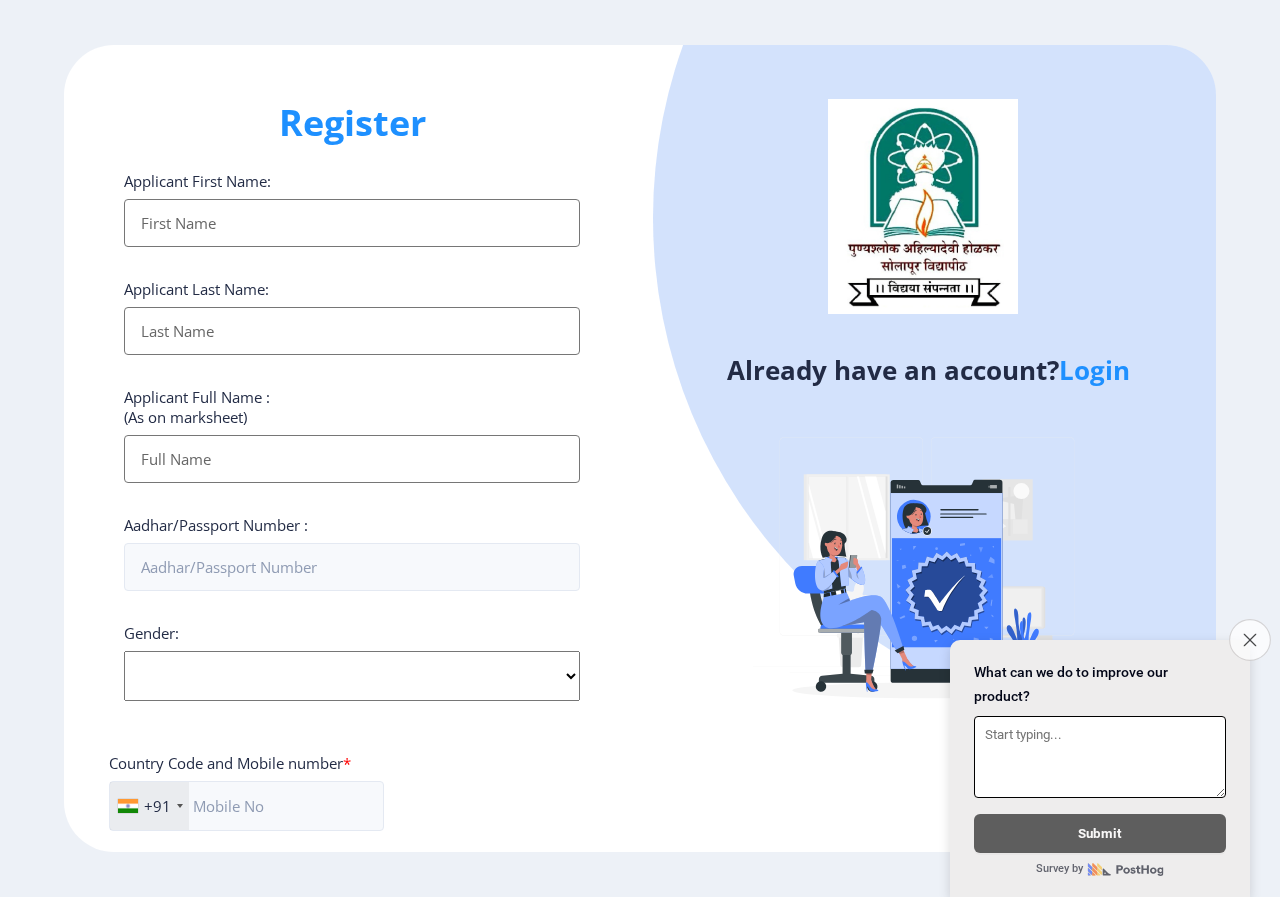 click on "Close survey" 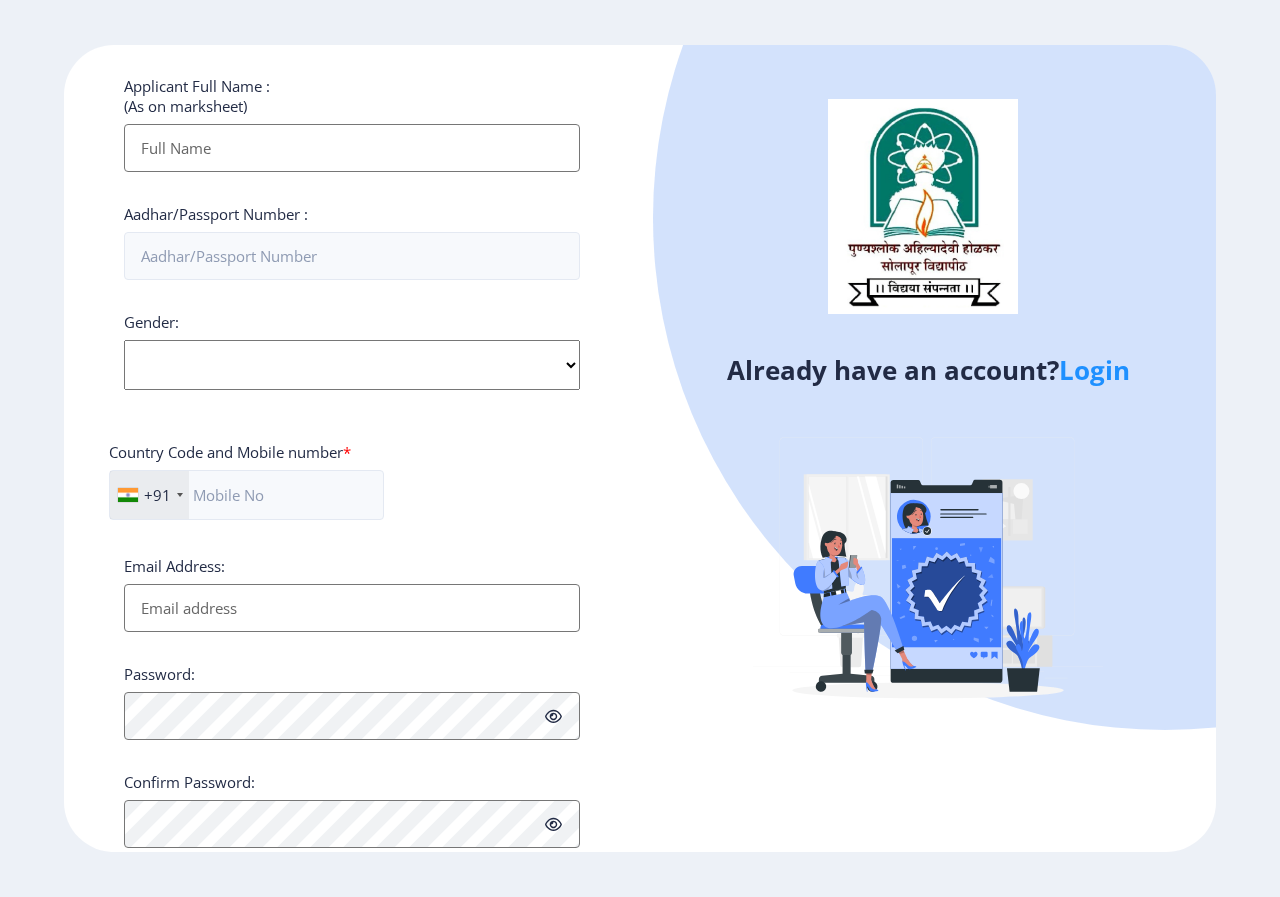 scroll, scrollTop: 369, scrollLeft: 0, axis: vertical 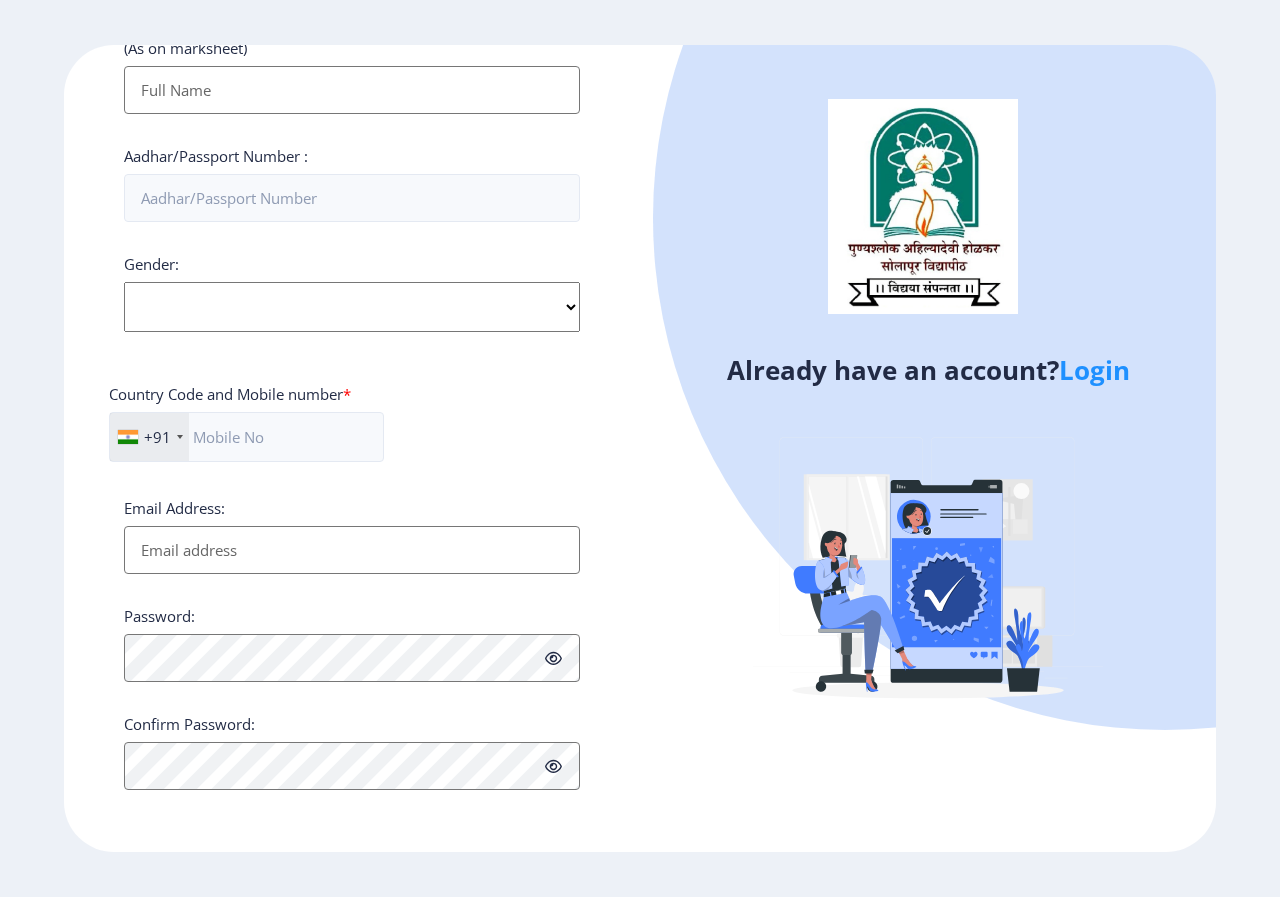 click on "Applicant First Name:" at bounding box center (352, 90) 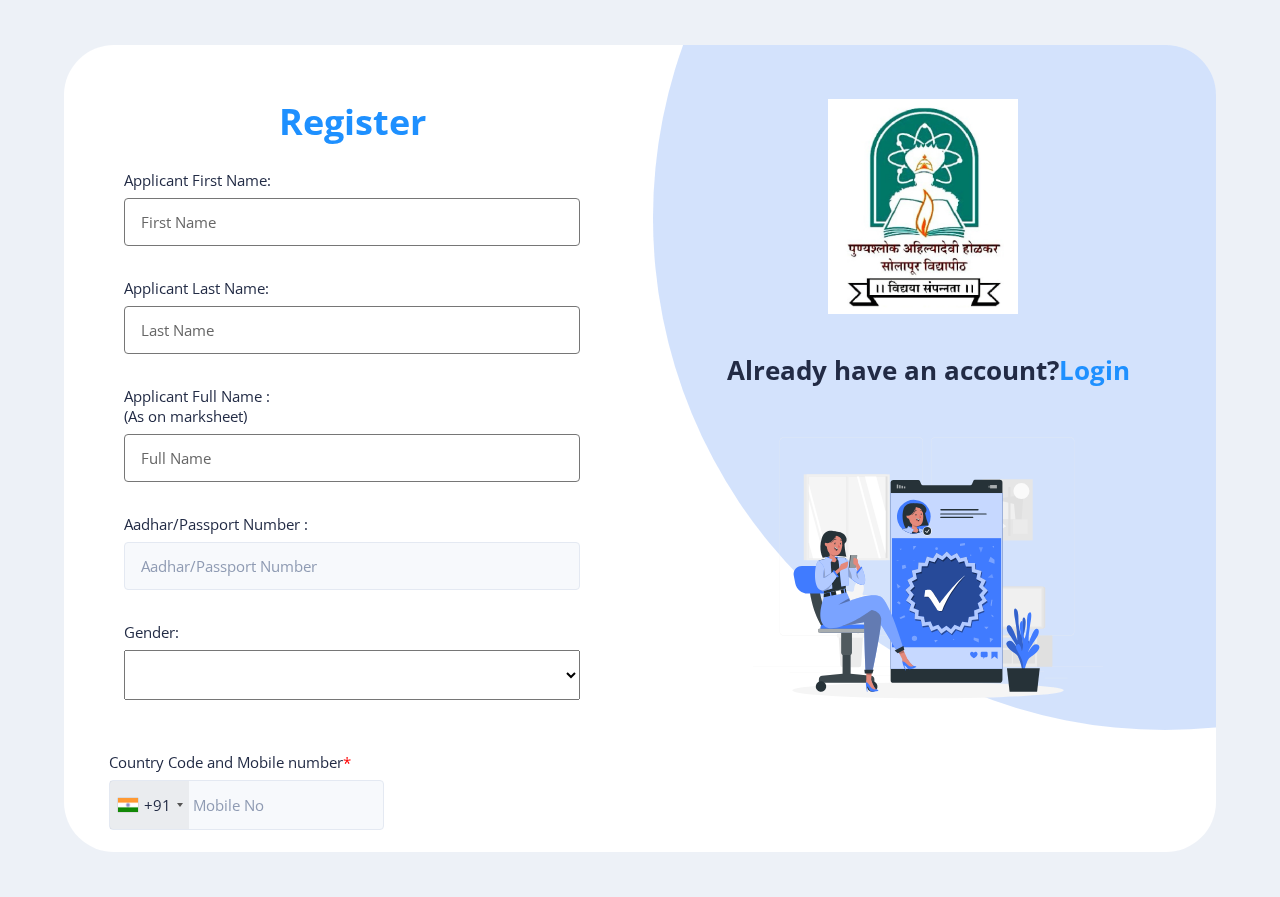 scroll, scrollTop: 0, scrollLeft: 0, axis: both 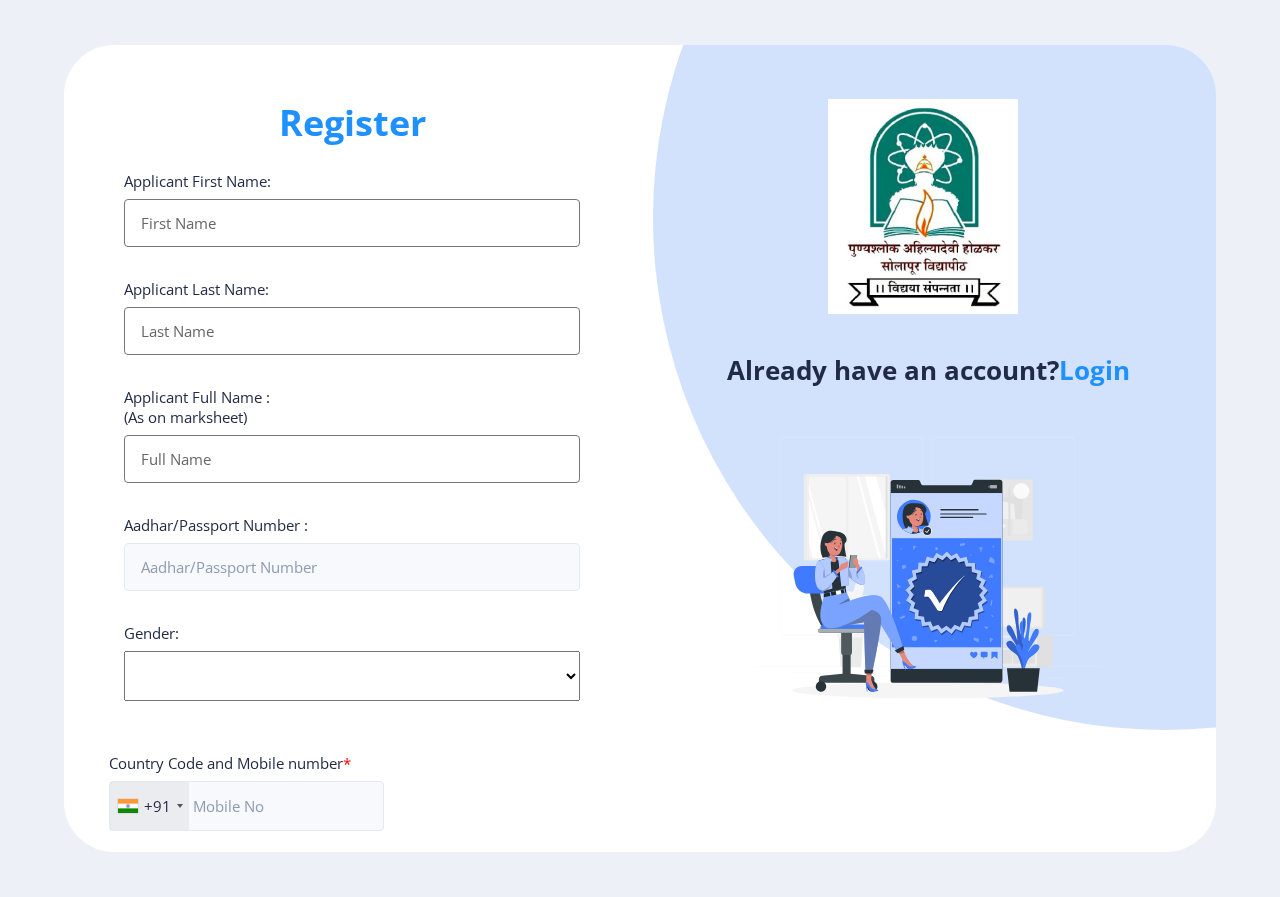 click on "Applicant First Name:" at bounding box center (352, 223) 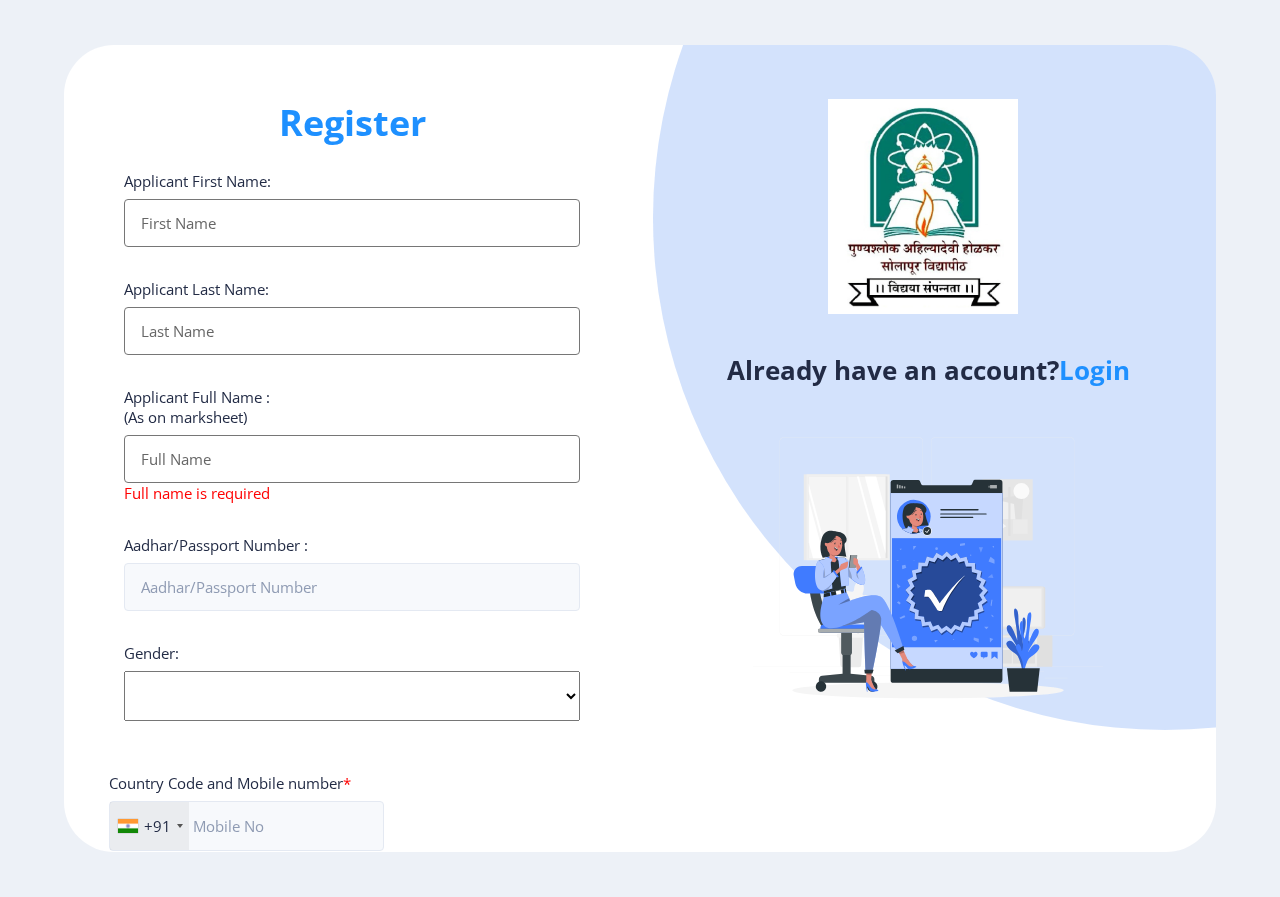 type on "s" 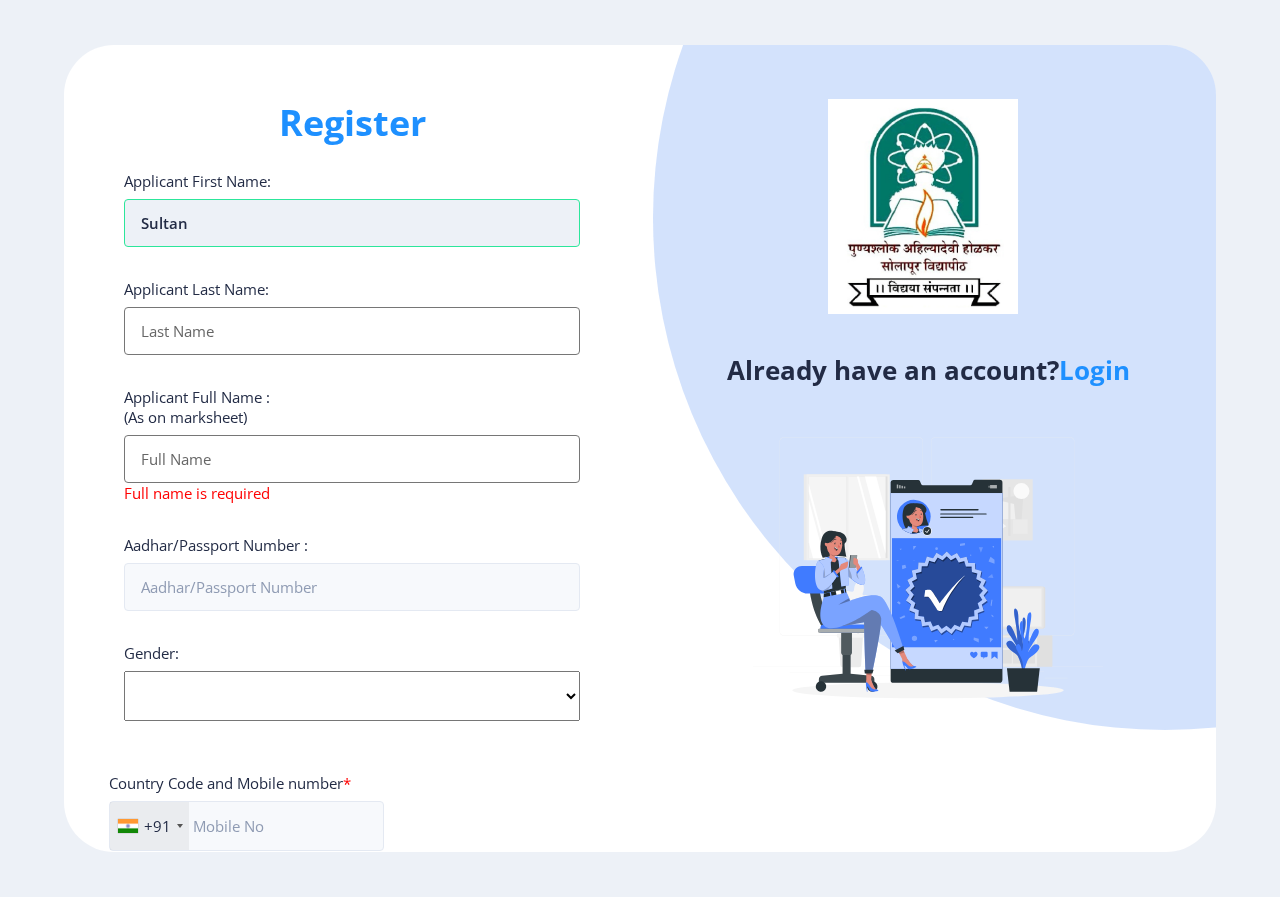 type on "Sultan" 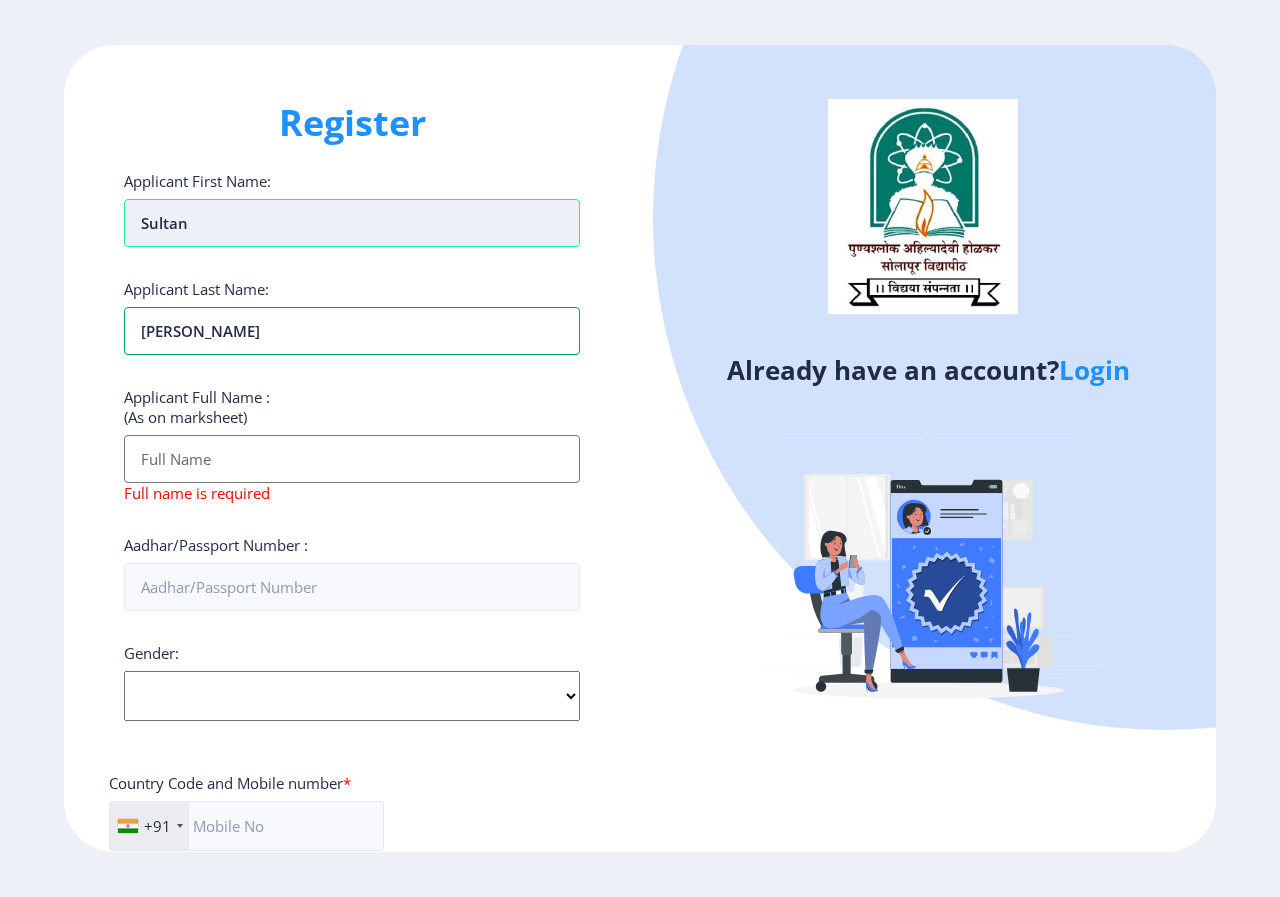 type on "[PERSON_NAME]" 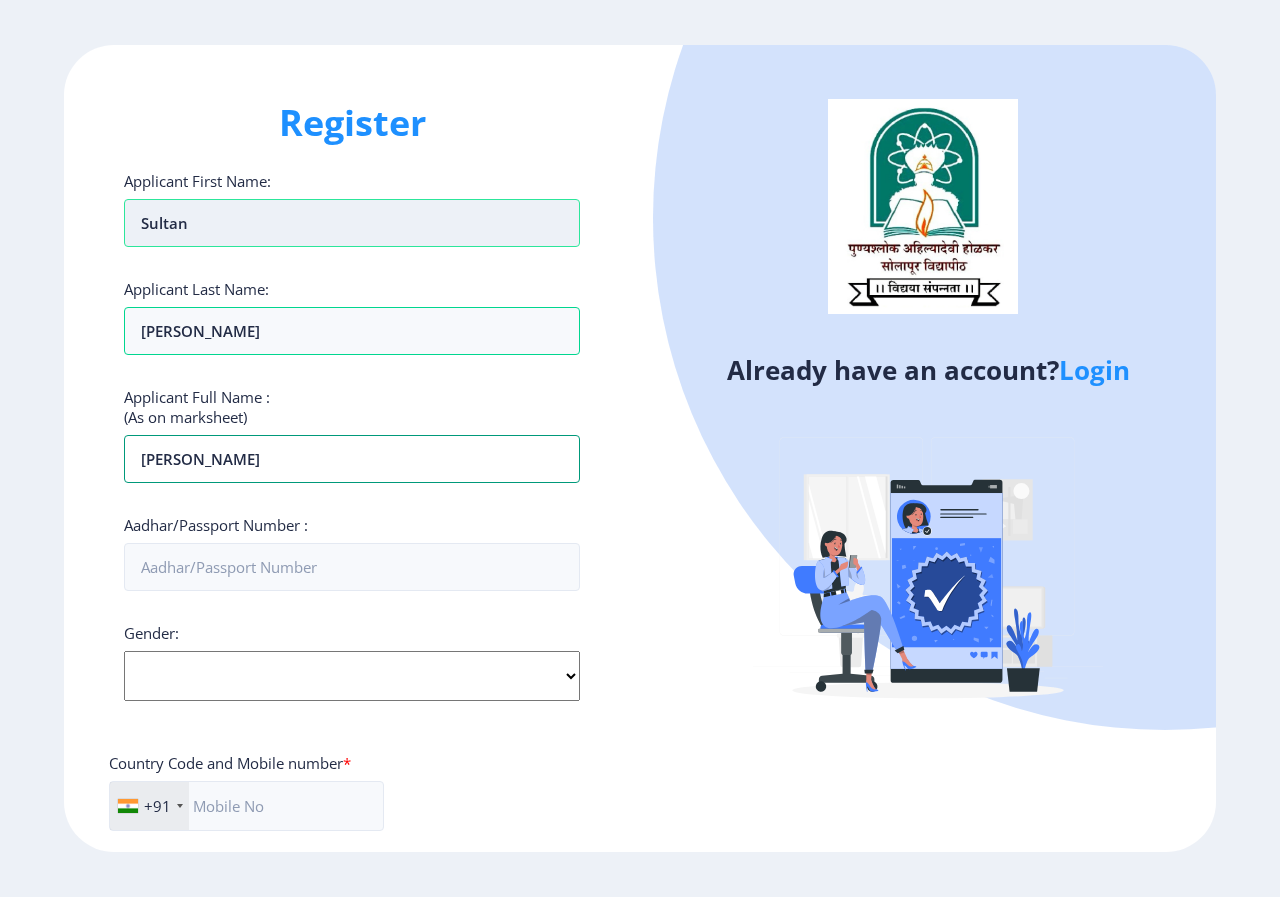 type on "[PERSON_NAME]" 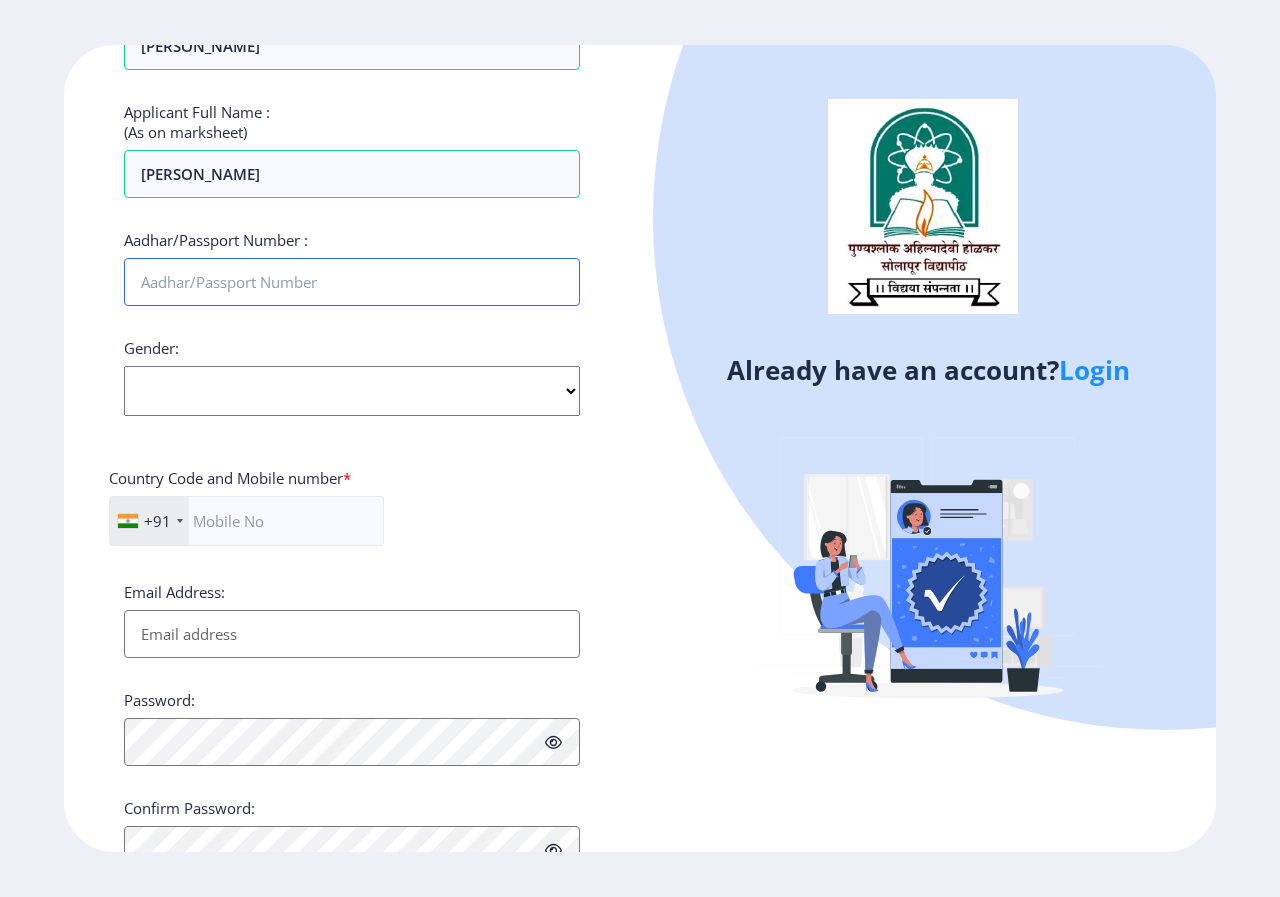 scroll, scrollTop: 300, scrollLeft: 0, axis: vertical 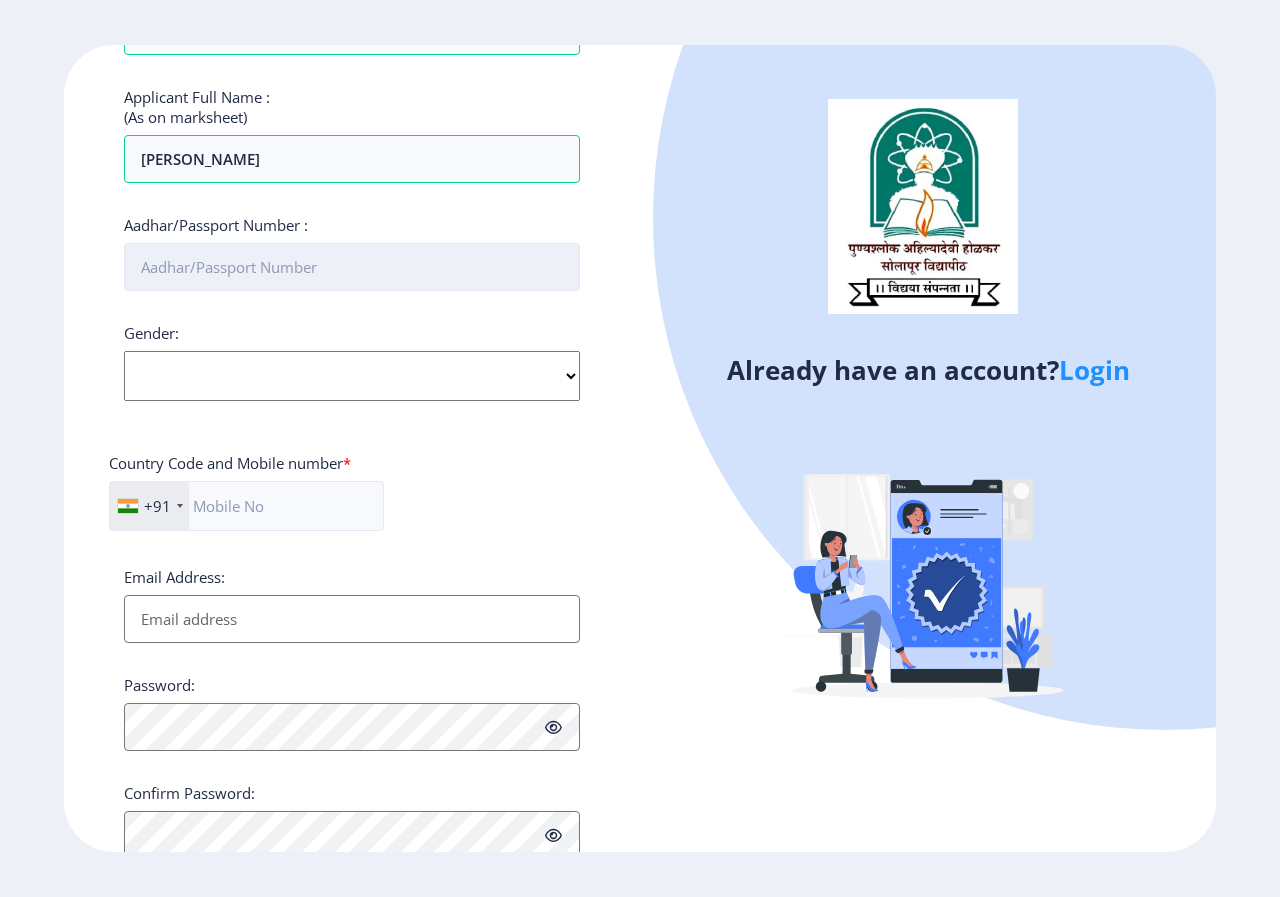 click on "Aadhar/Passport Number :" at bounding box center (352, 267) 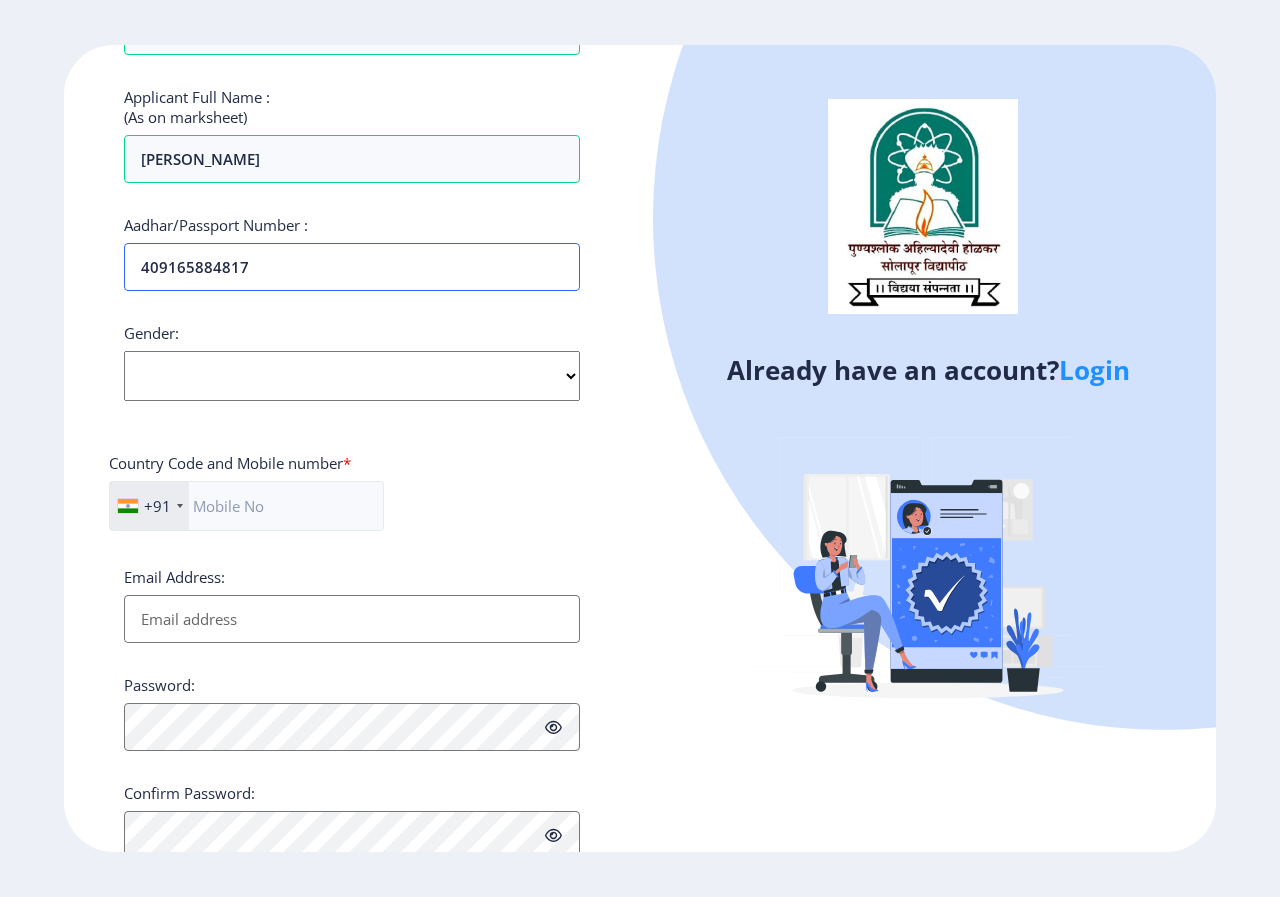 type on "409165884817" 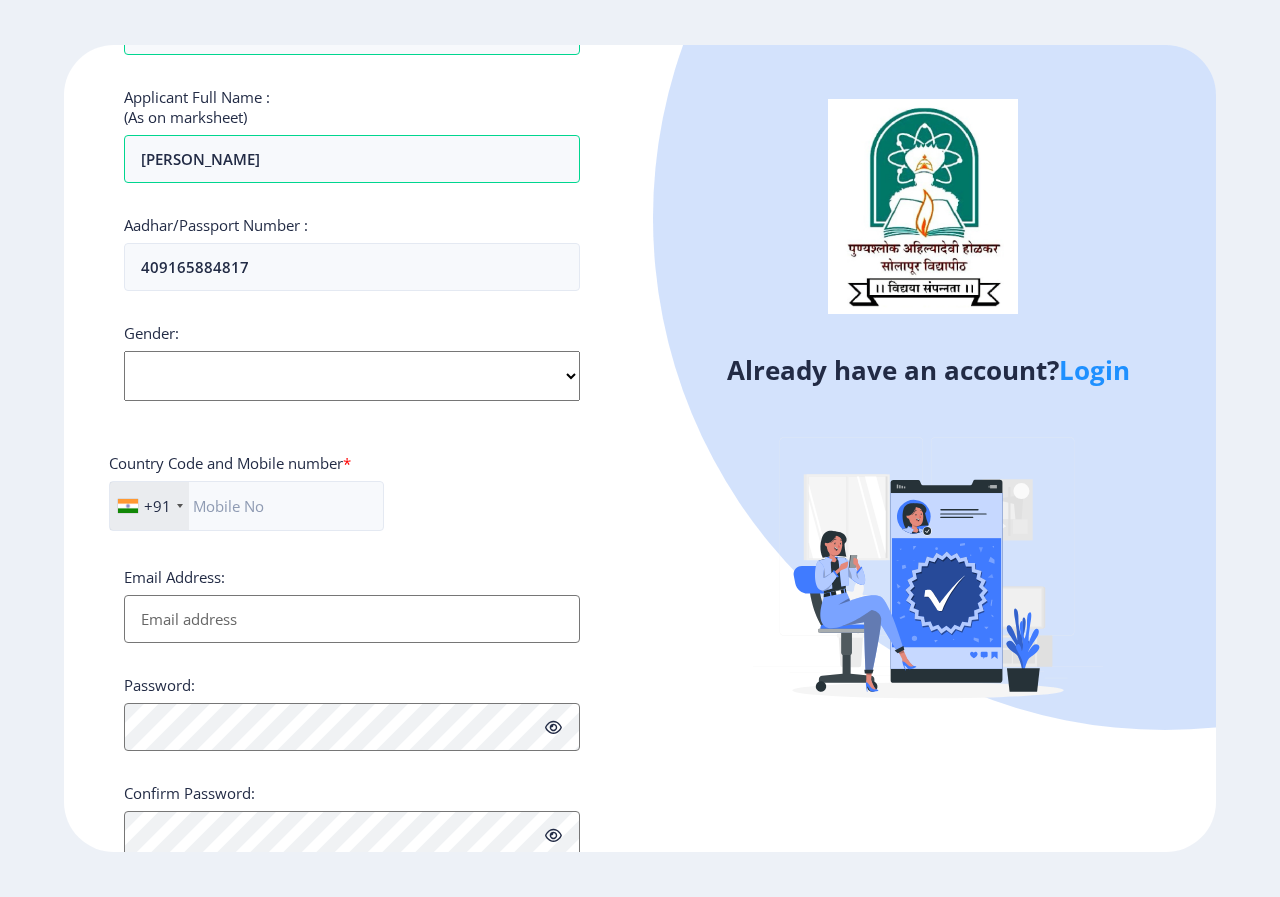click on "Select Gender [DEMOGRAPHIC_DATA] [DEMOGRAPHIC_DATA] Other" 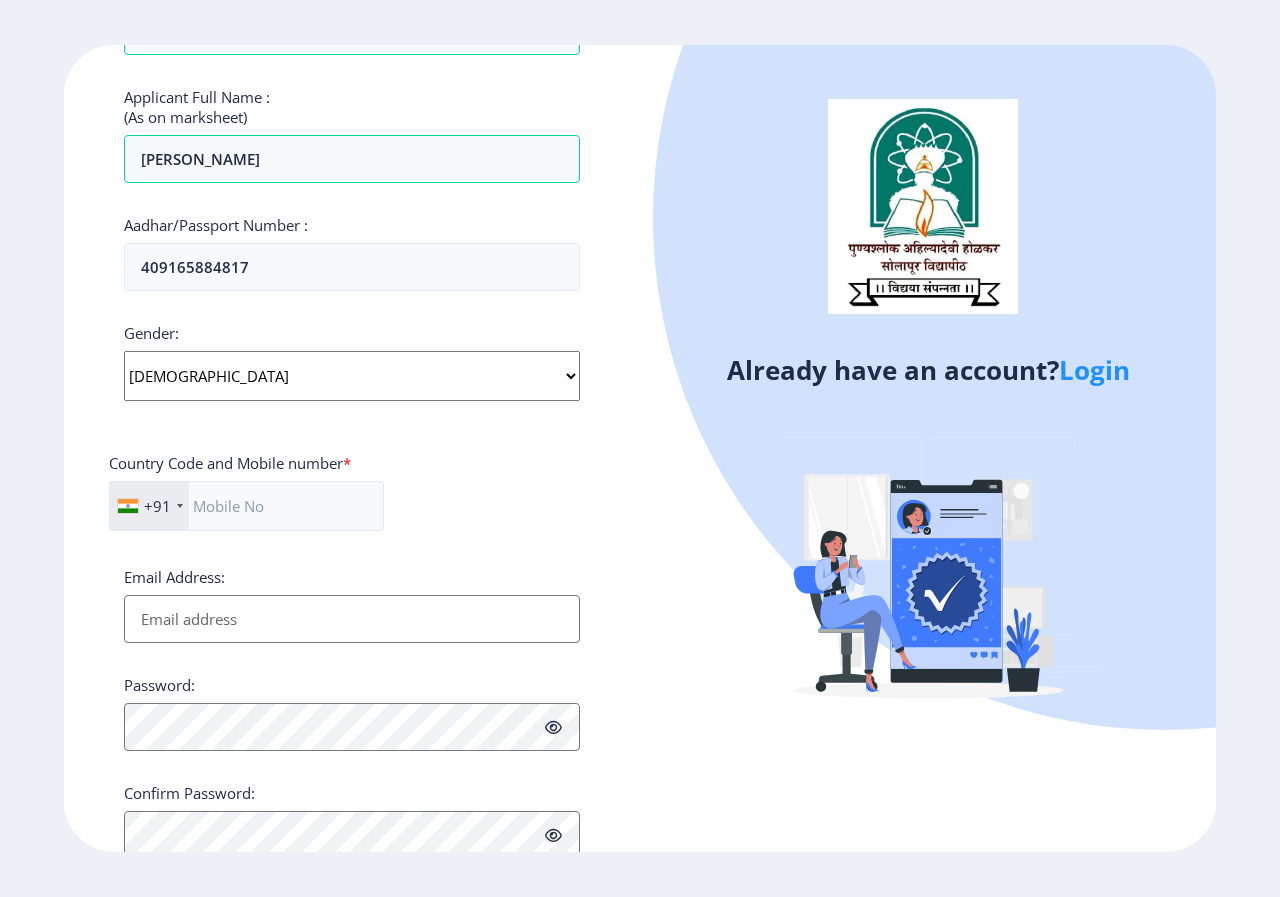click on "Select Gender [DEMOGRAPHIC_DATA] [DEMOGRAPHIC_DATA] Other" 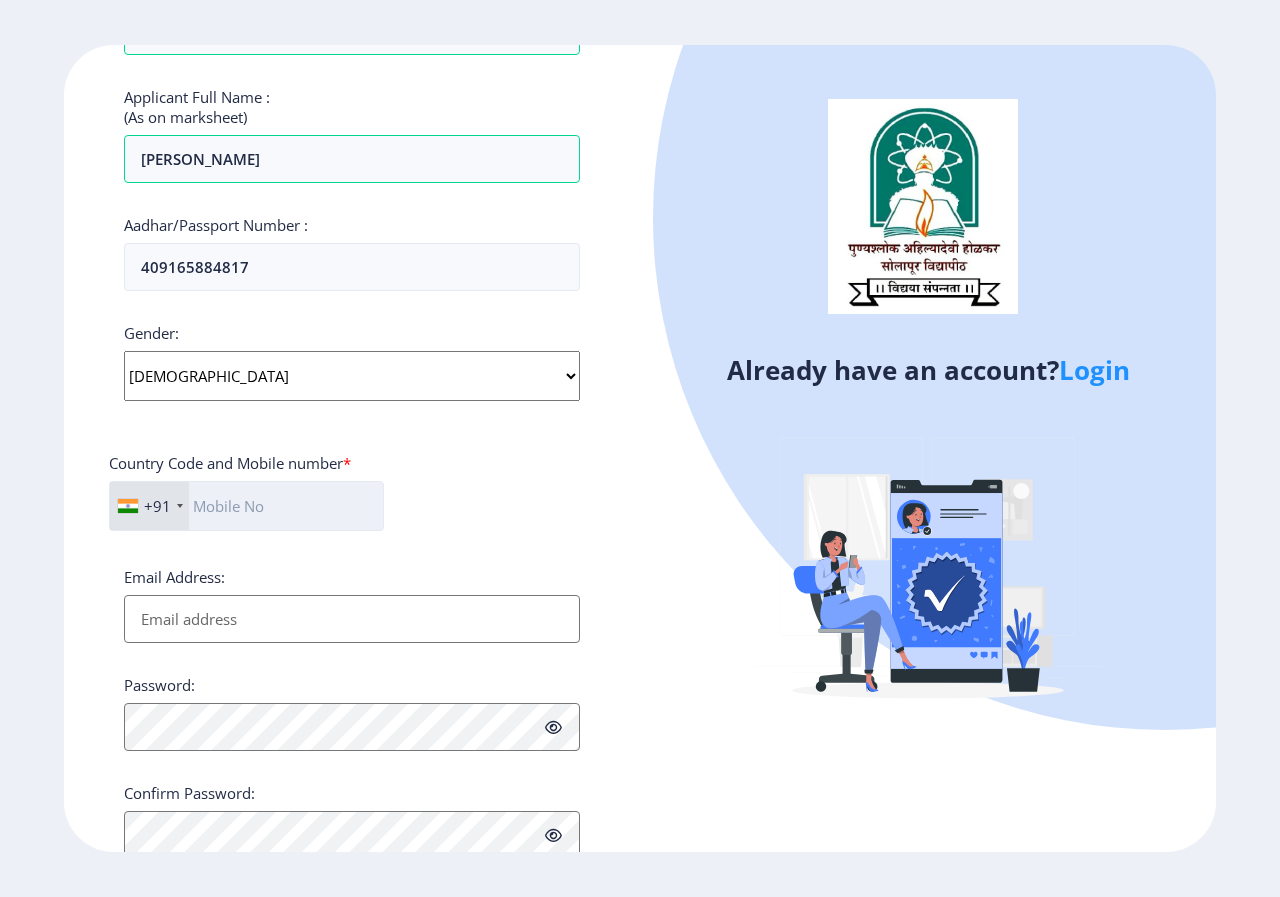 click 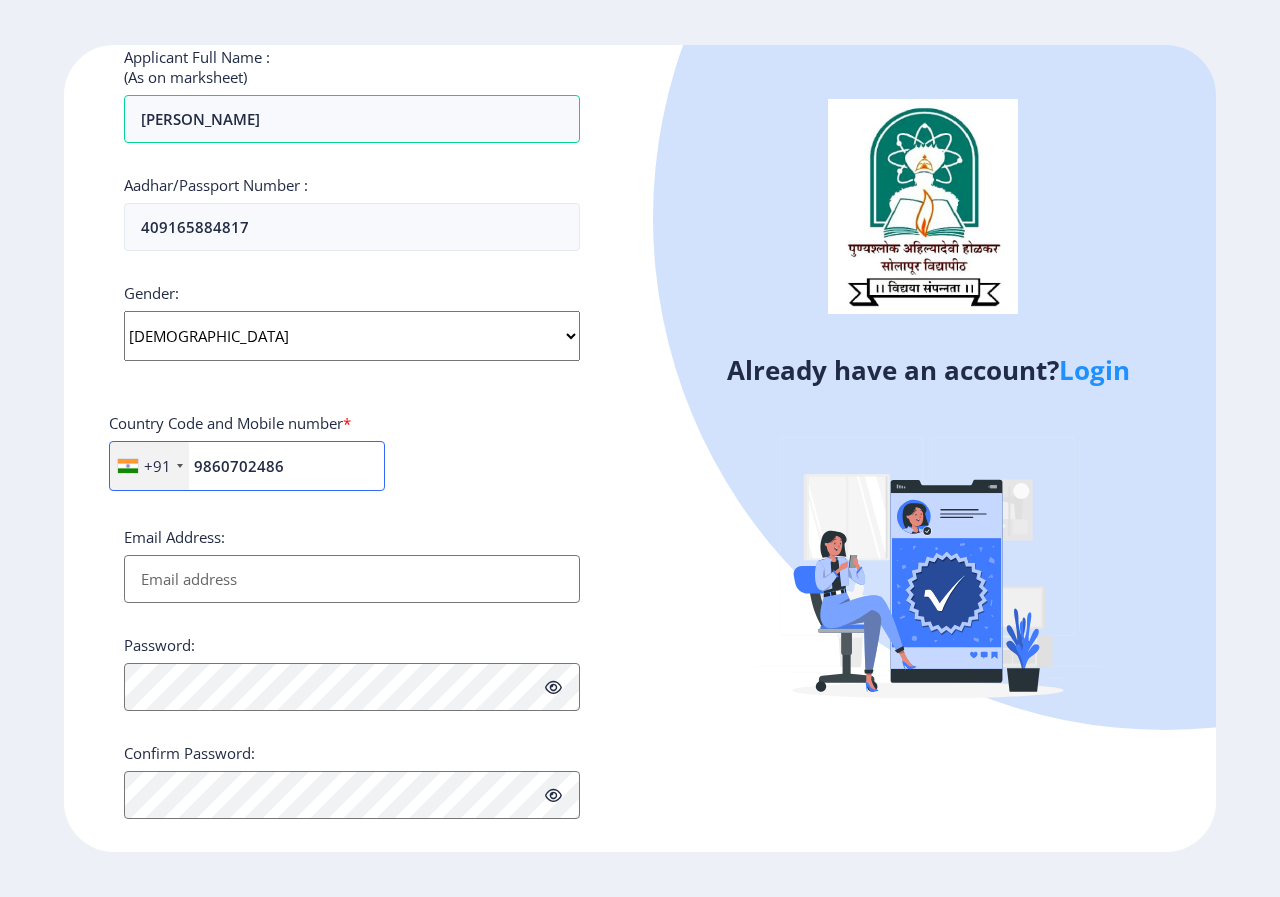 scroll, scrollTop: 369, scrollLeft: 0, axis: vertical 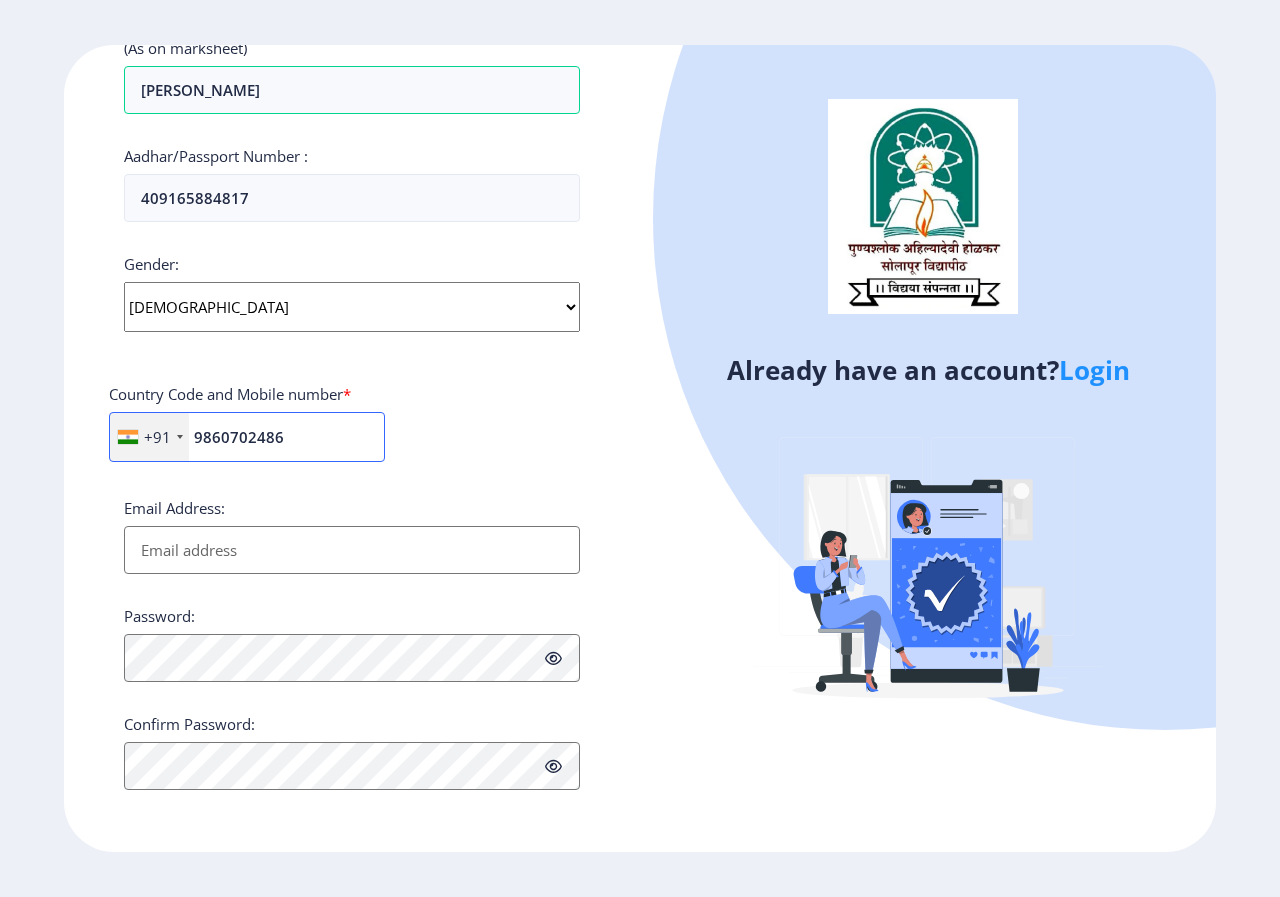 type on "9860702486" 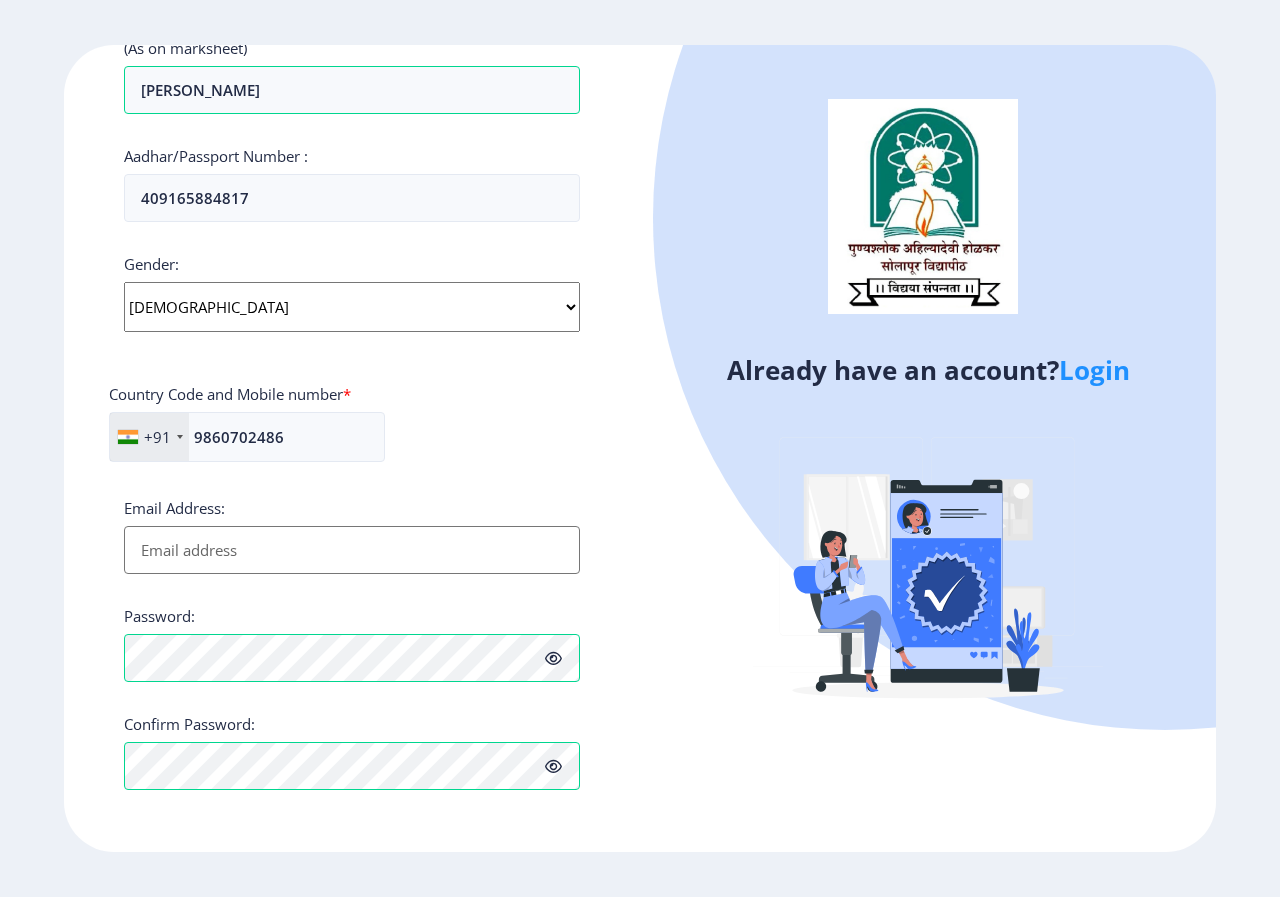 click on "Email Address:" at bounding box center (352, 550) 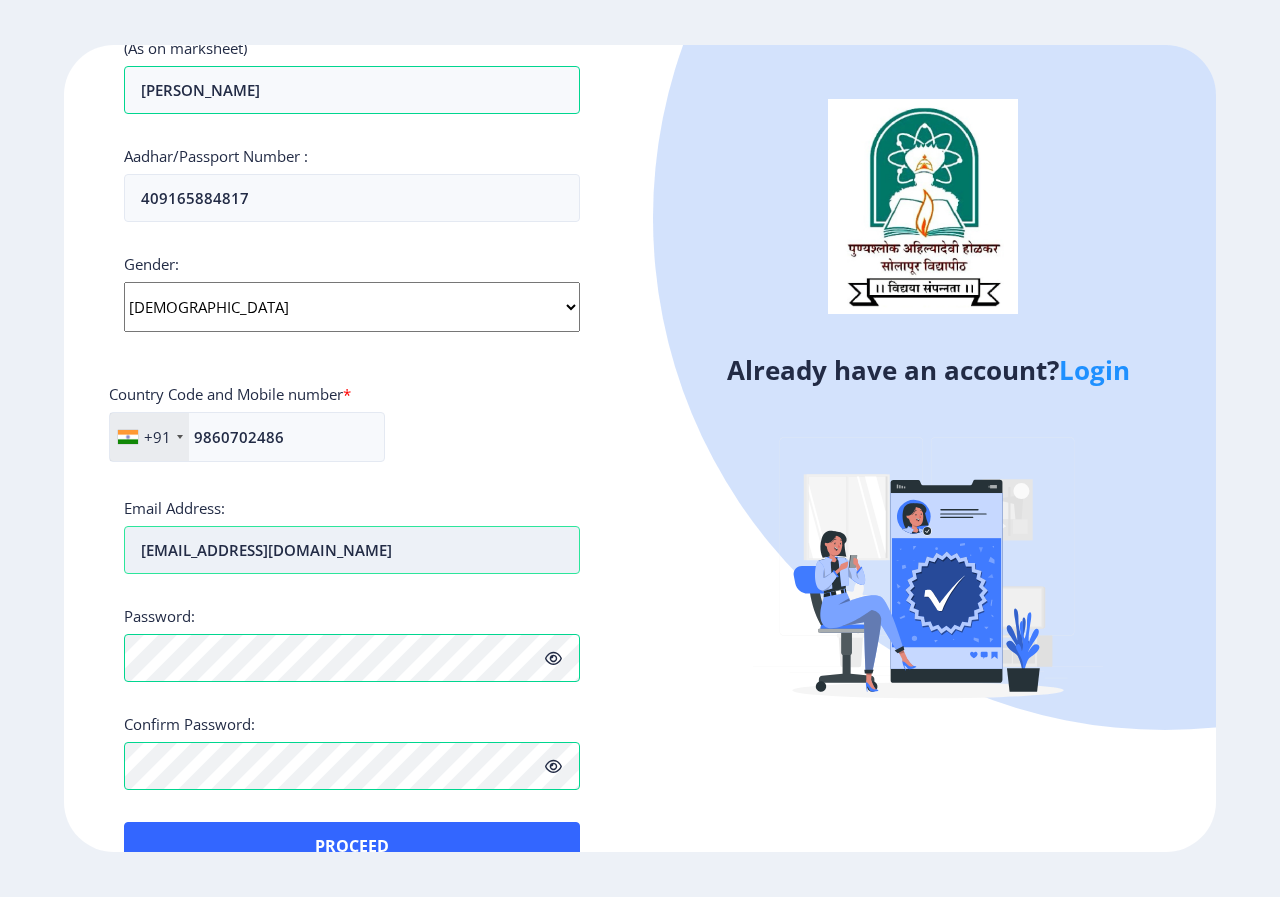 type on "[EMAIL_ADDRESS][DOMAIN_NAME]" 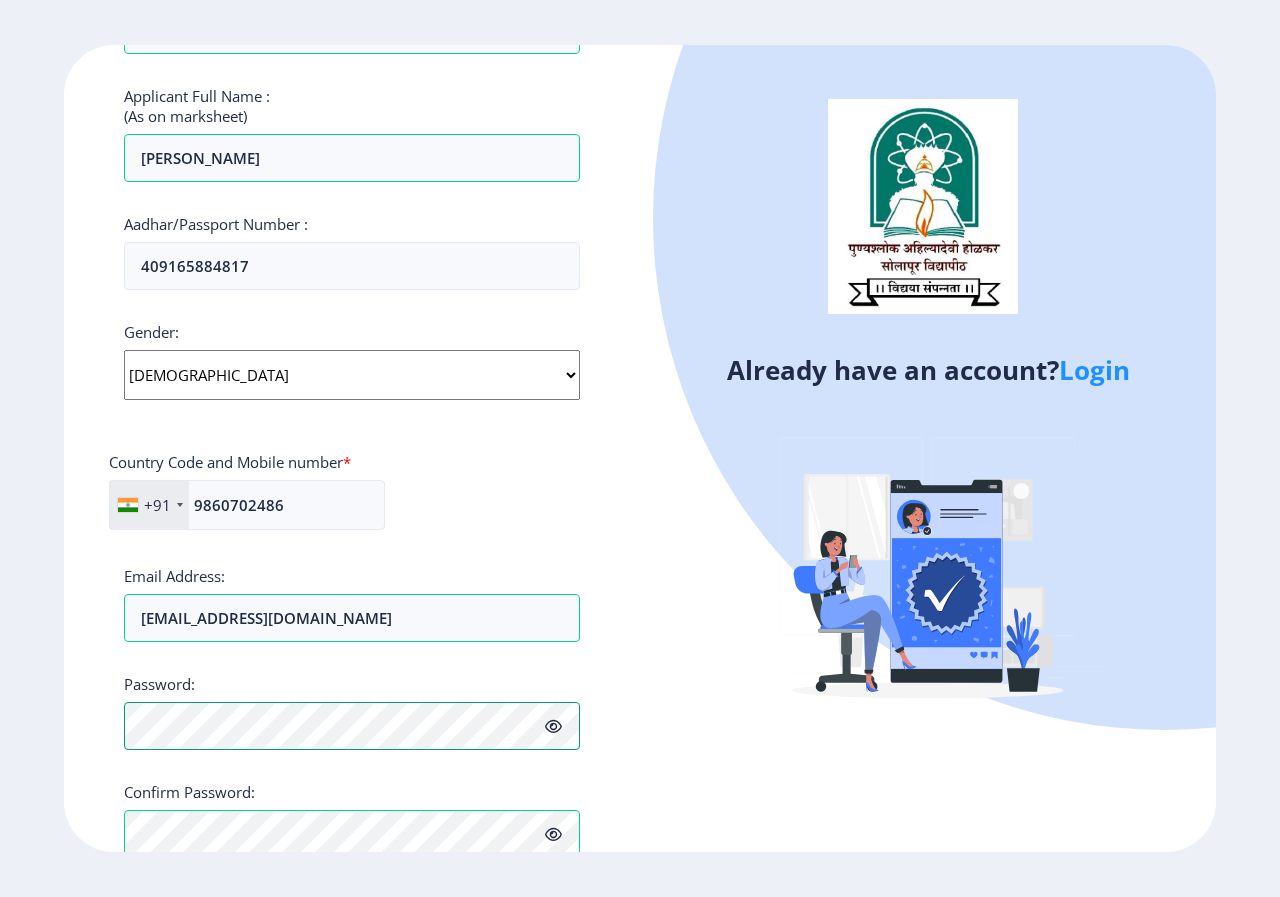 scroll, scrollTop: 17, scrollLeft: 0, axis: vertical 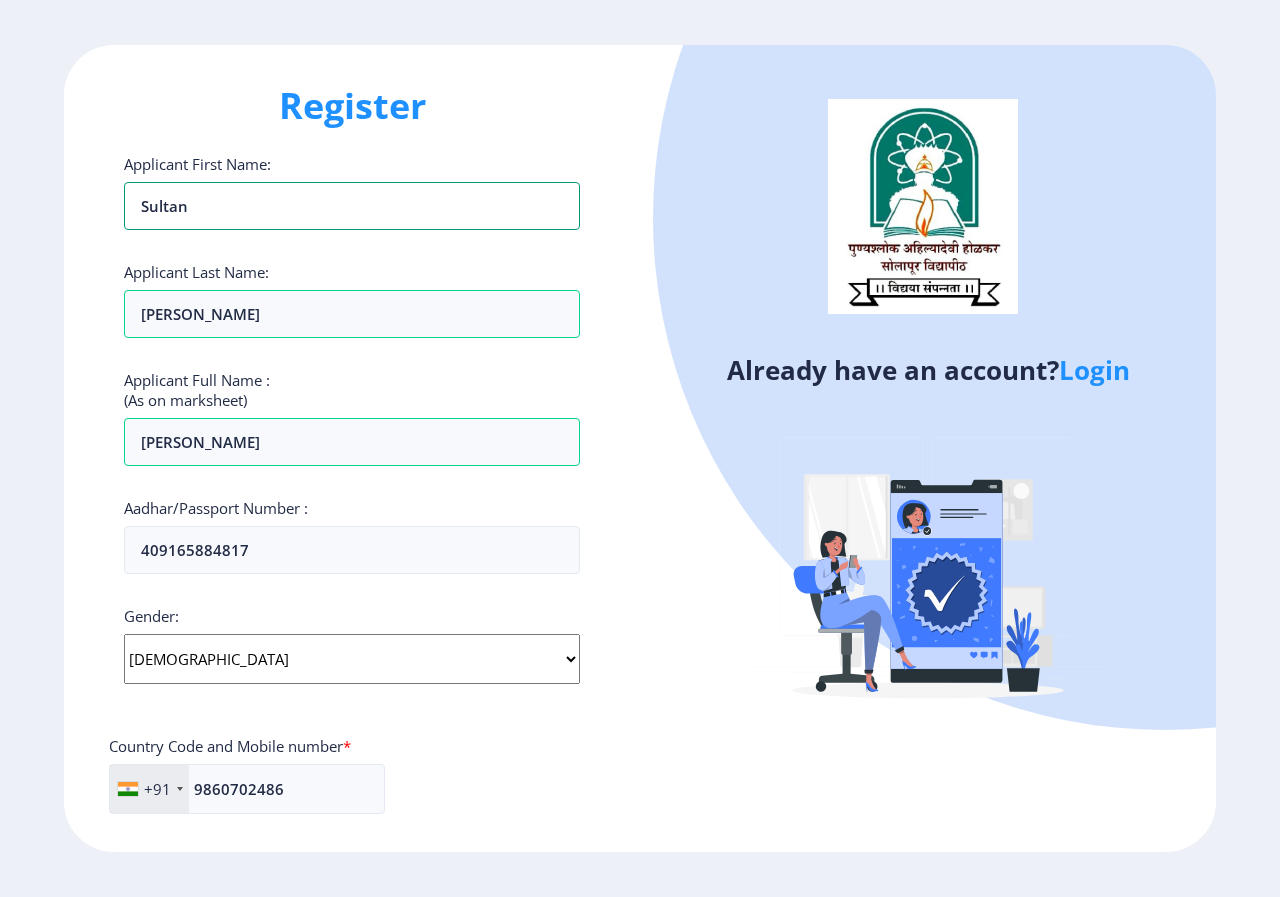 drag, startPoint x: 148, startPoint y: 203, endPoint x: 207, endPoint y: 242, distance: 70.724815 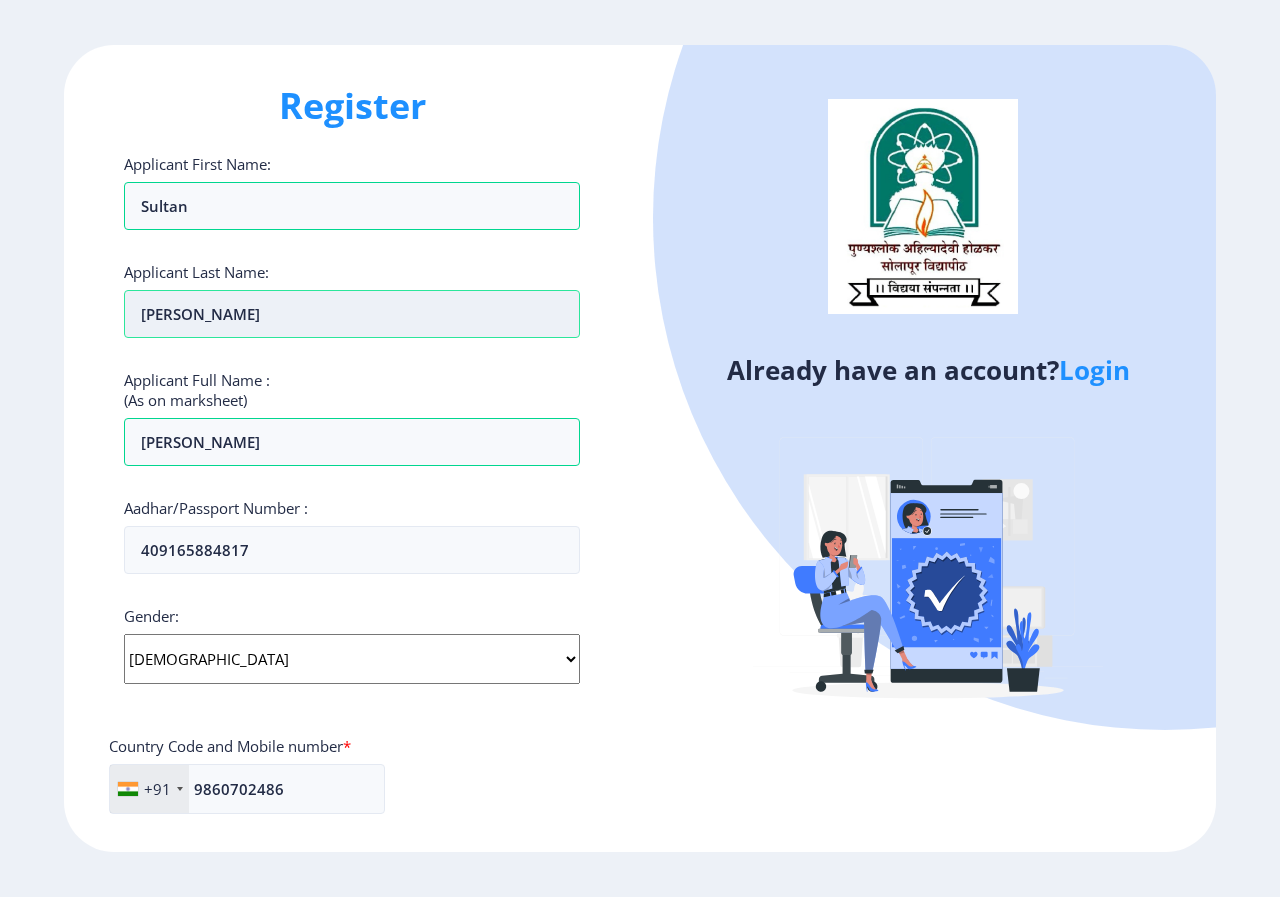 drag, startPoint x: 192, startPoint y: 293, endPoint x: 214, endPoint y: 328, distance: 41.340054 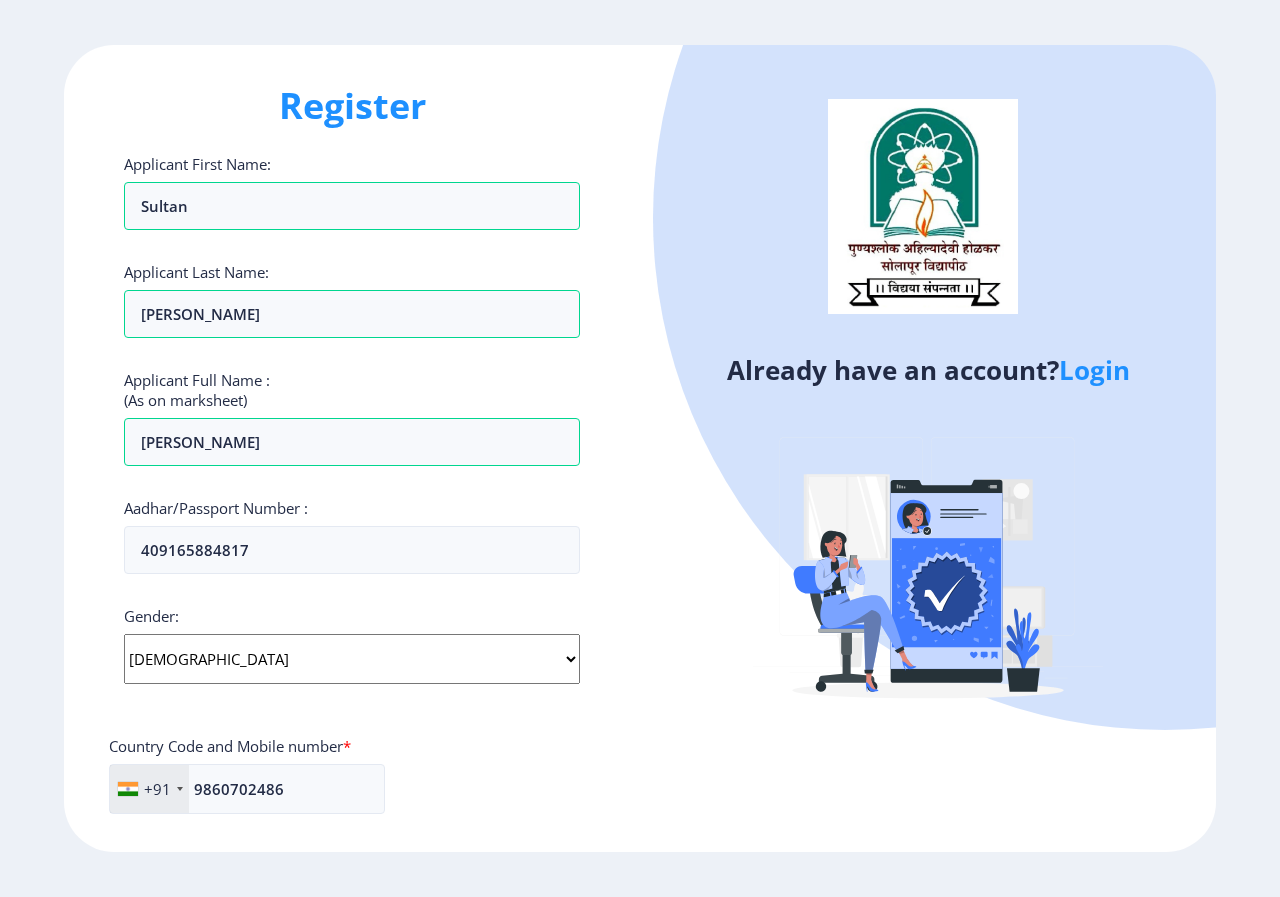 click on "Applicant Full Name : (As on marksheet) [PERSON_NAME]" 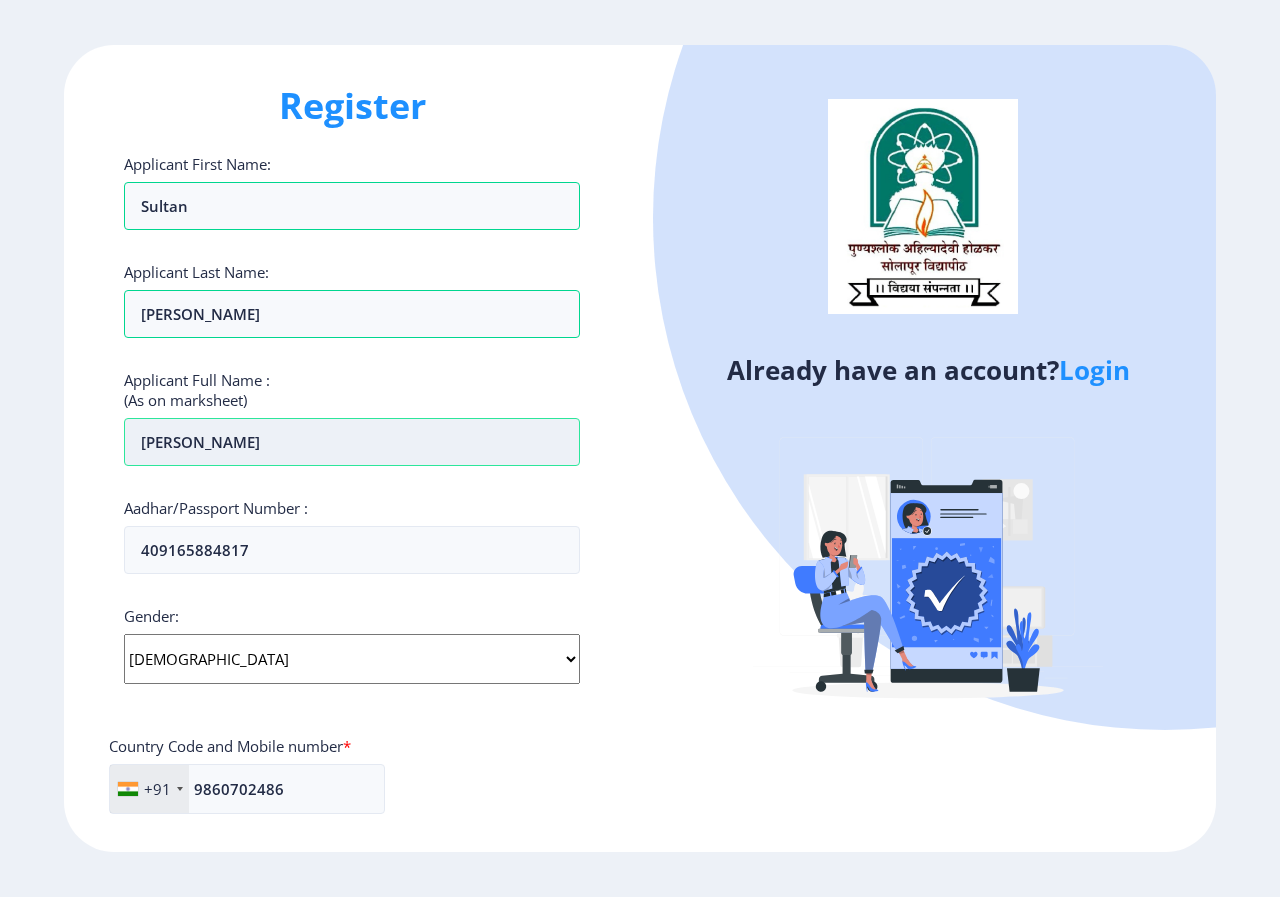 drag, startPoint x: 141, startPoint y: 457, endPoint x: 314, endPoint y: 443, distance: 173.56555 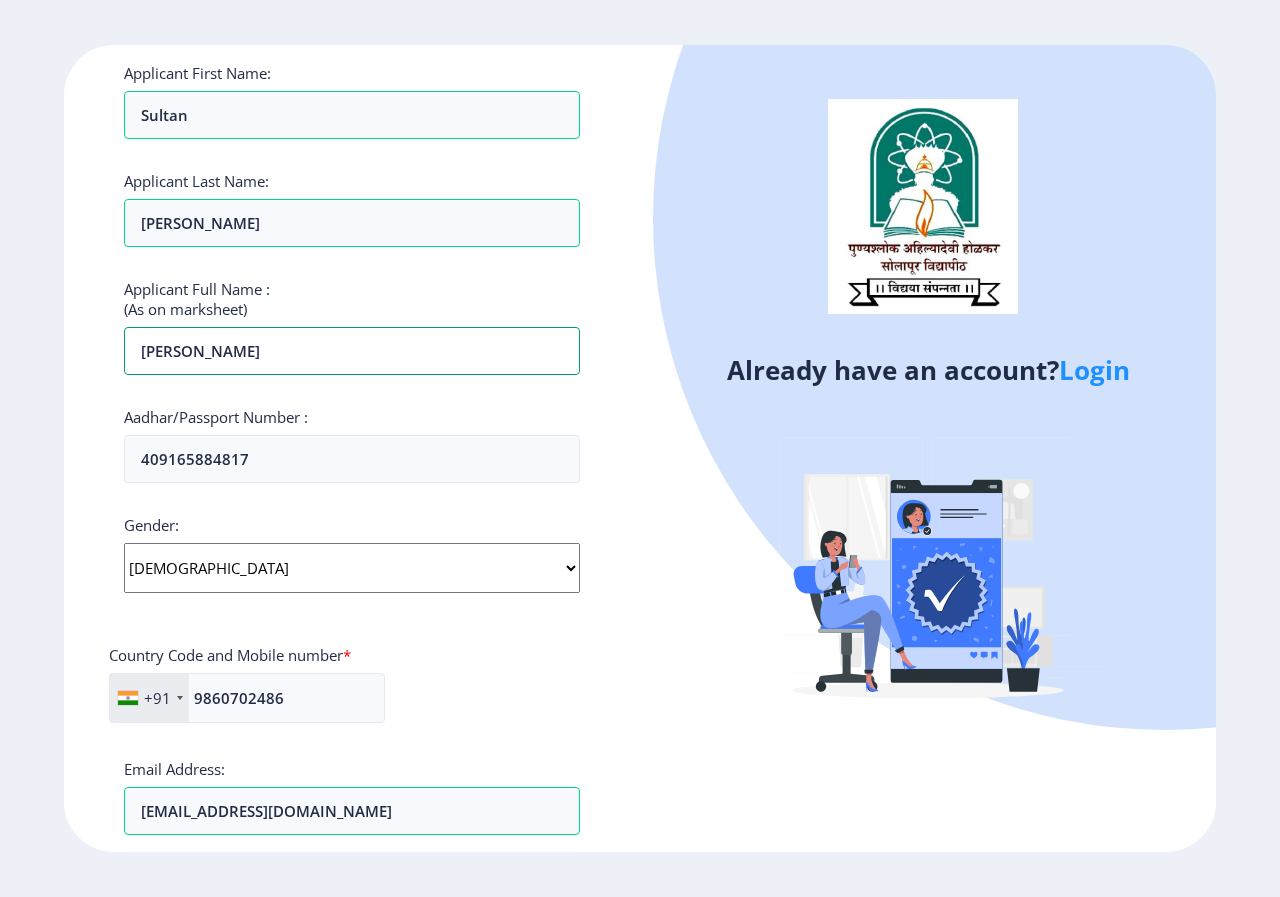 scroll, scrollTop: 217, scrollLeft: 0, axis: vertical 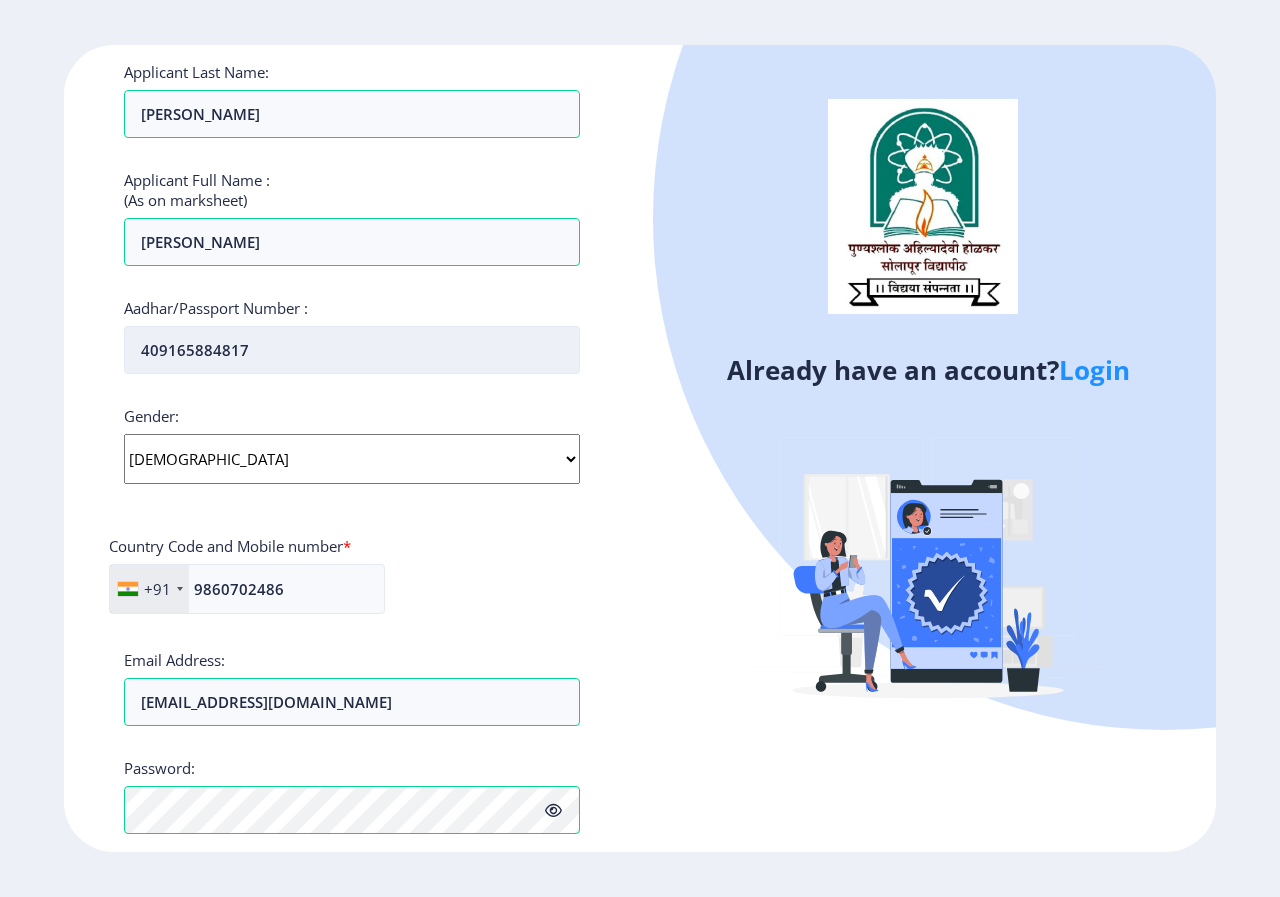 drag, startPoint x: 127, startPoint y: 355, endPoint x: 271, endPoint y: 356, distance: 144.00348 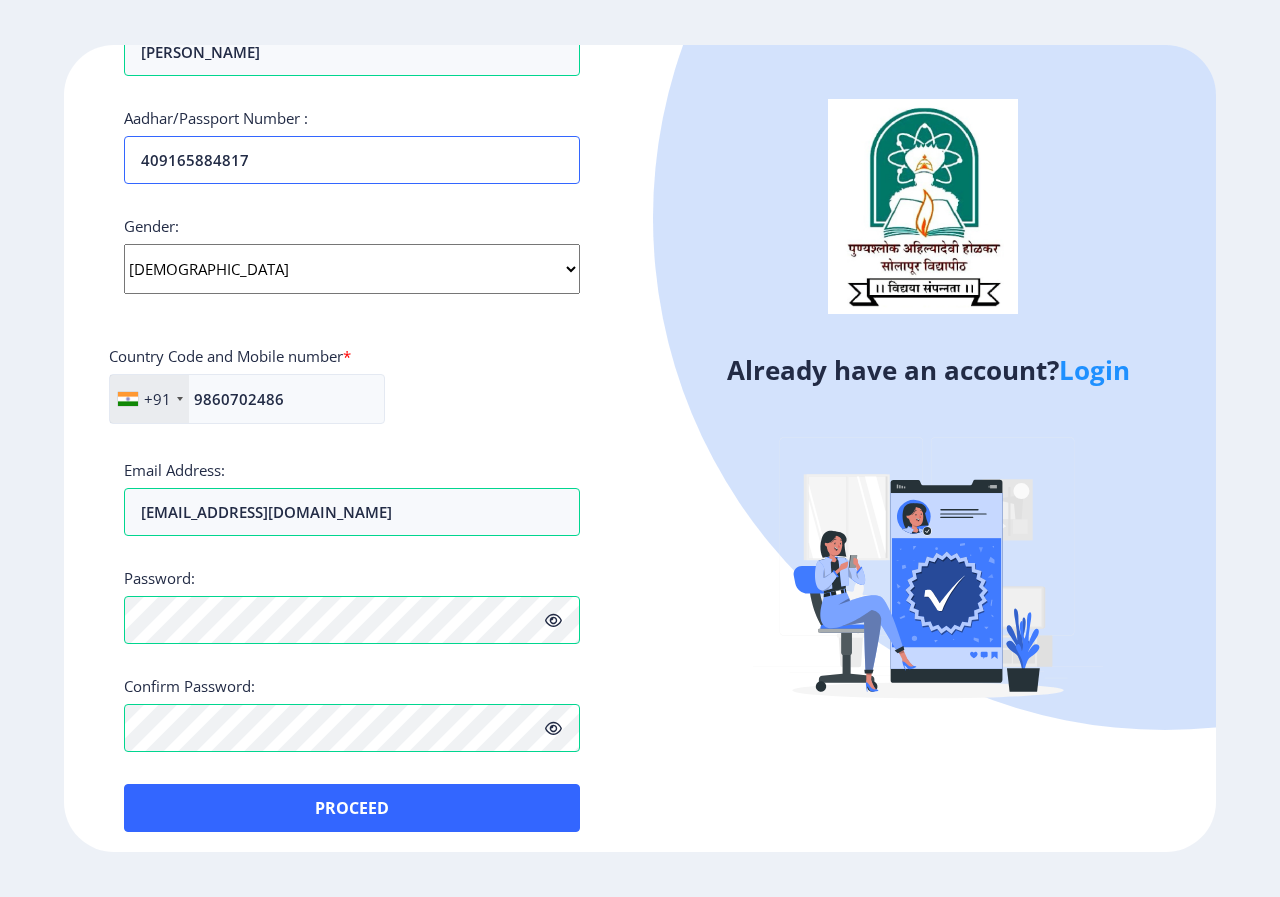 scroll, scrollTop: 417, scrollLeft: 0, axis: vertical 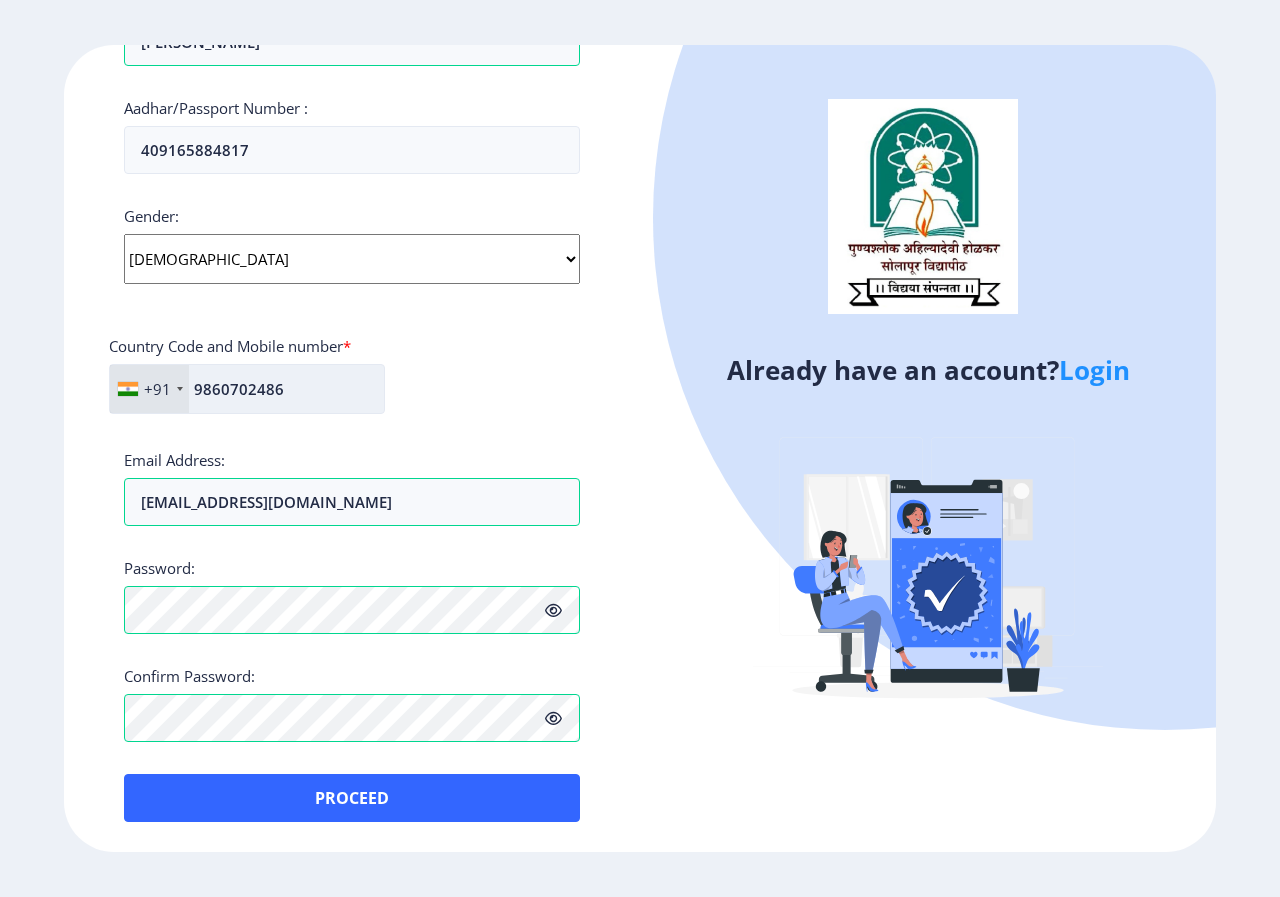 drag, startPoint x: 196, startPoint y: 391, endPoint x: 297, endPoint y: 388, distance: 101.04455 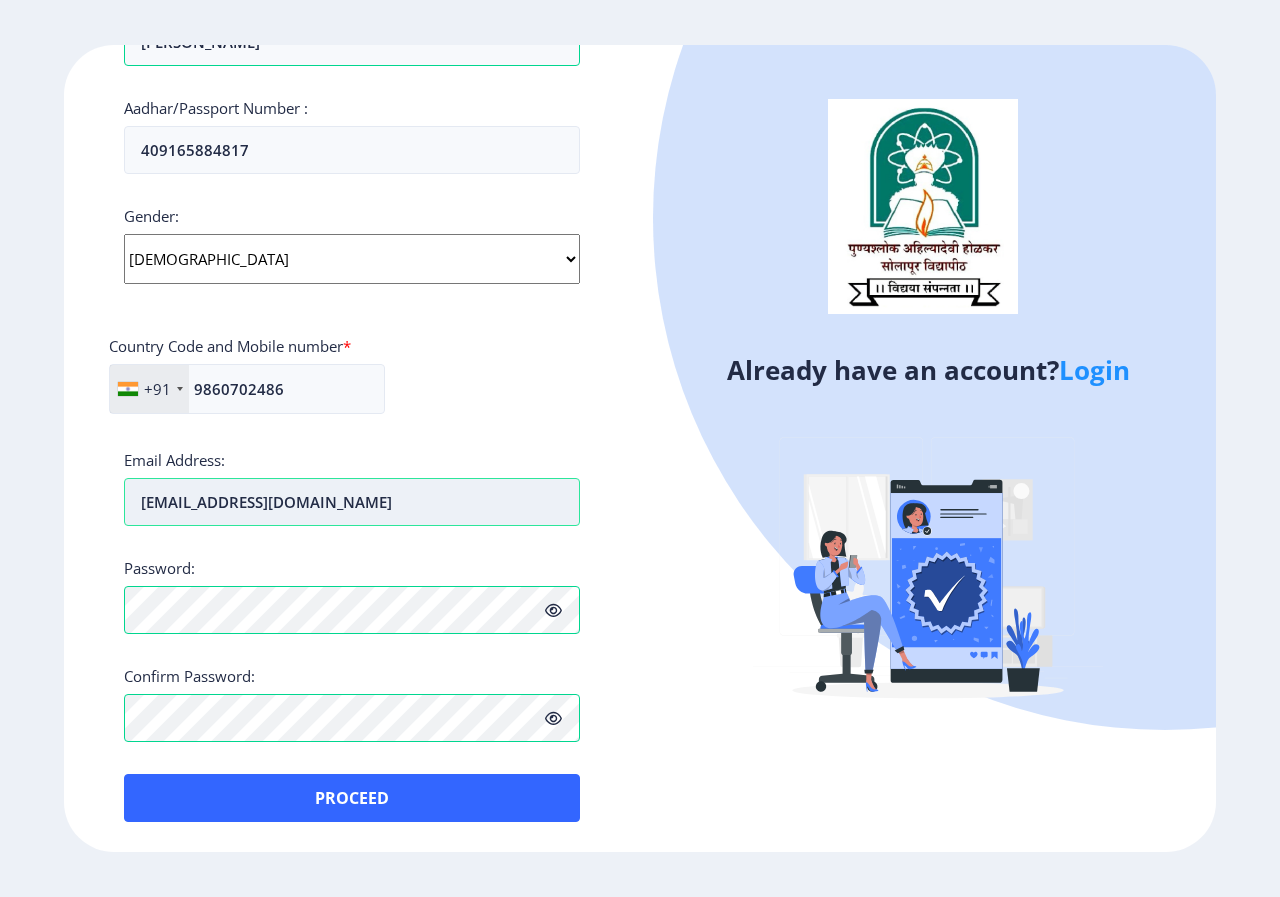 drag, startPoint x: 131, startPoint y: 502, endPoint x: 421, endPoint y: 502, distance: 290 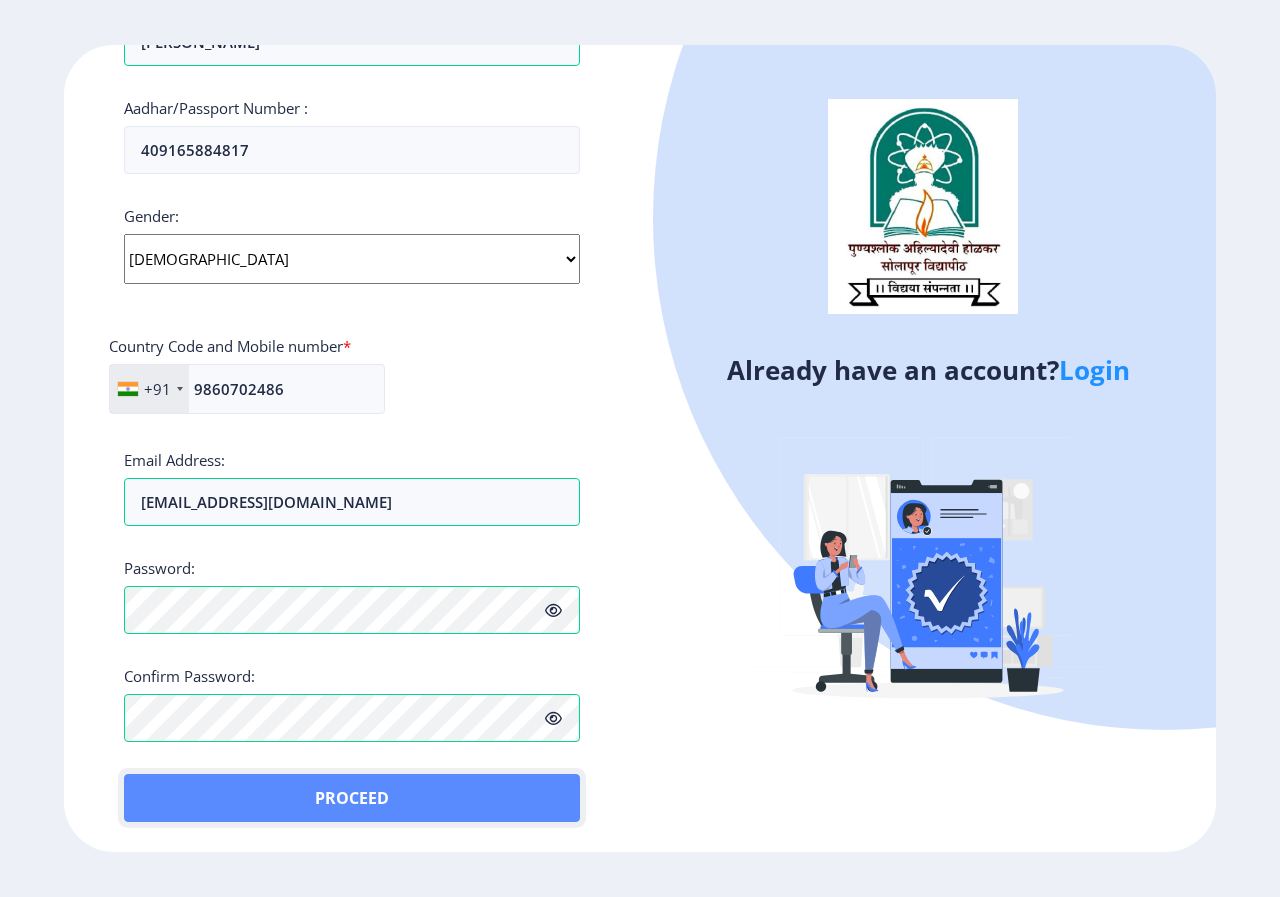 click on "Proceed" 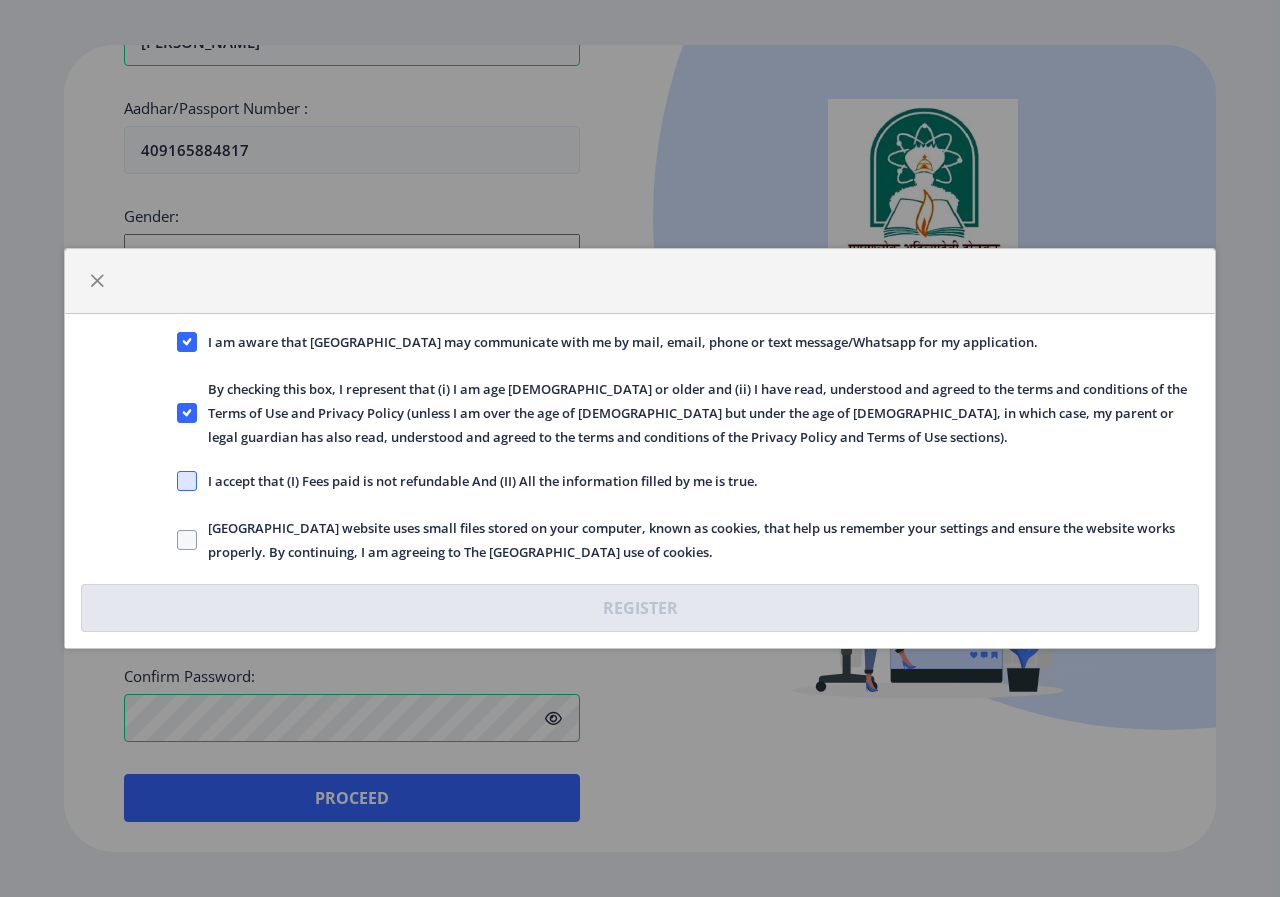 click 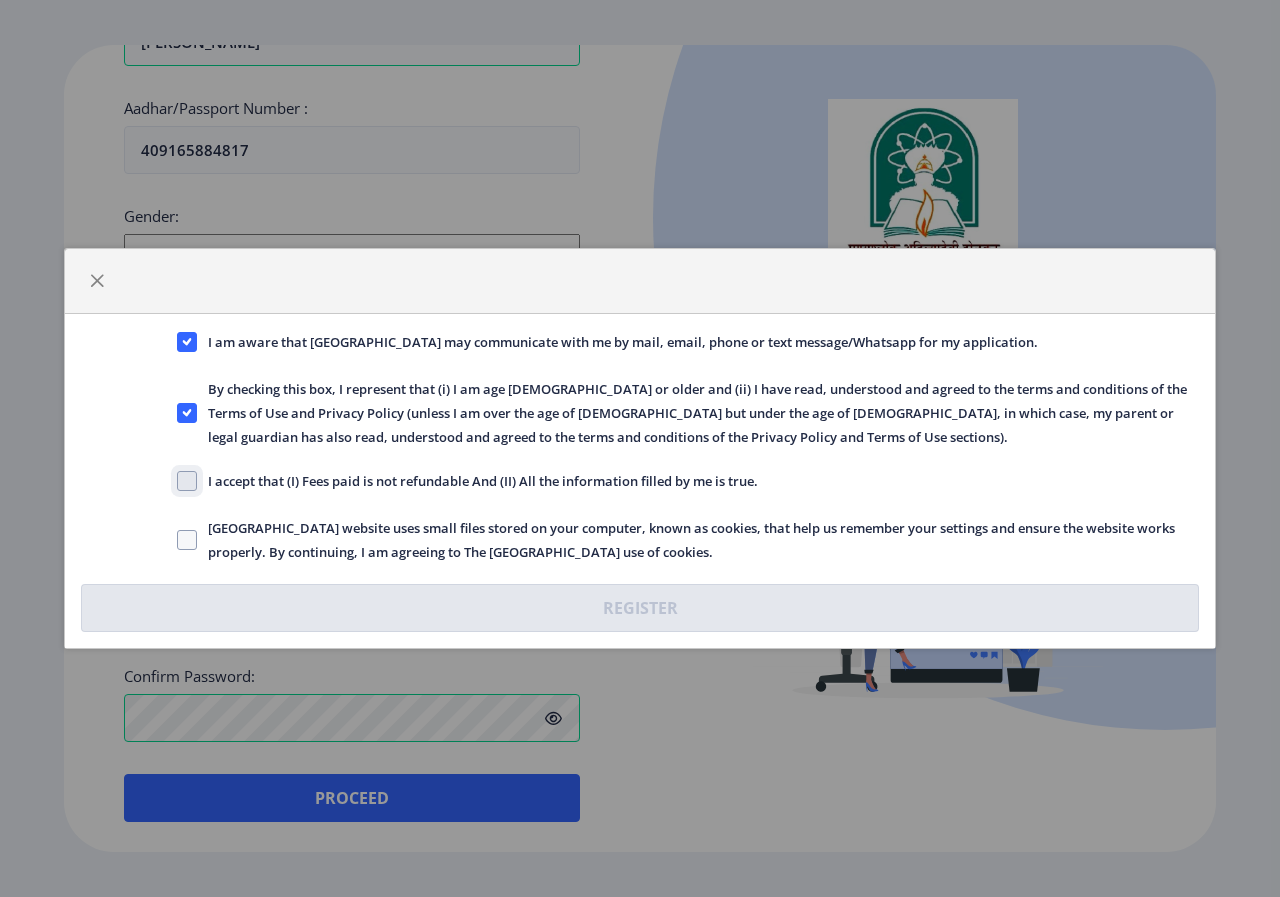 click on "I accept that (I) Fees paid is not refundable And (II) All the information filled by me is true." 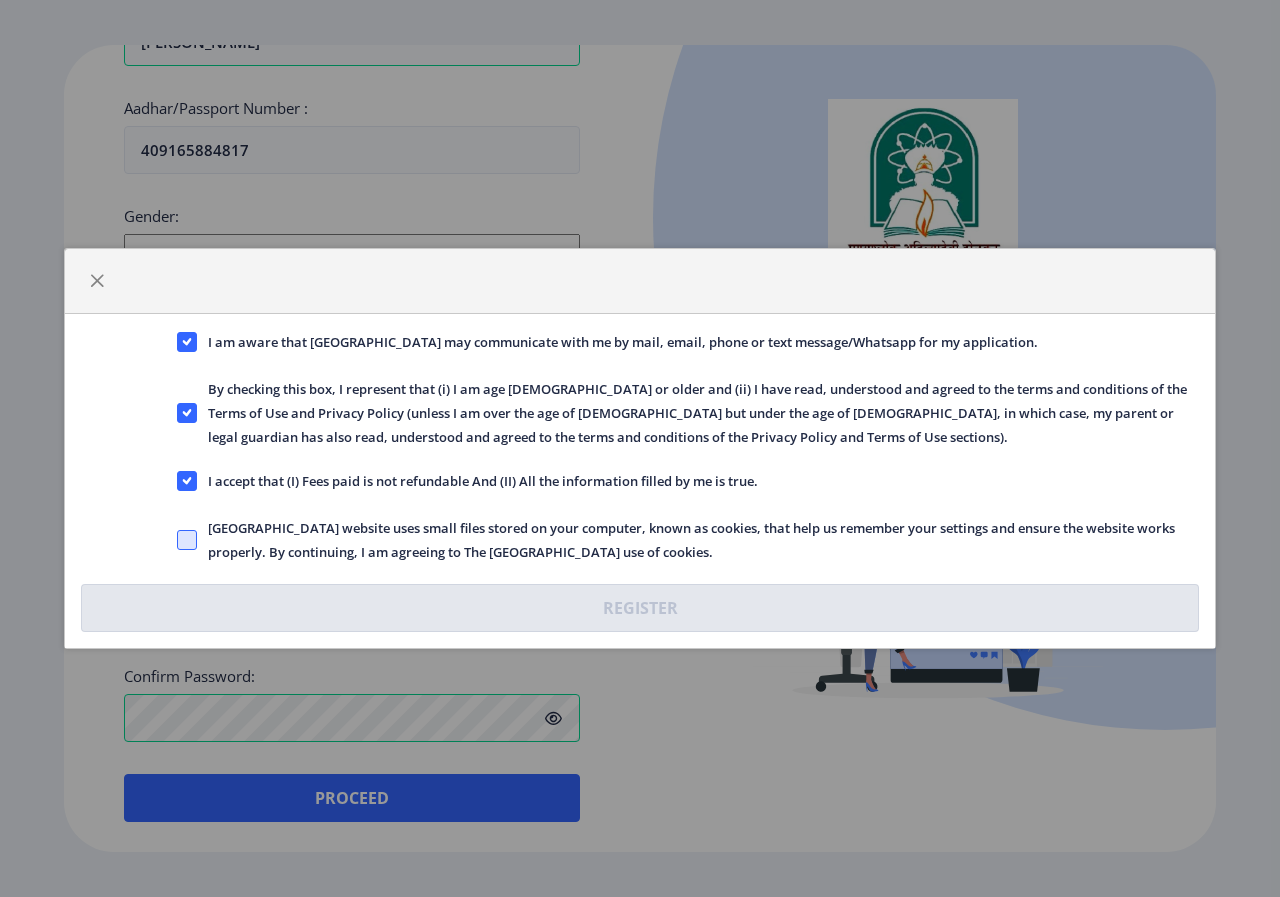click 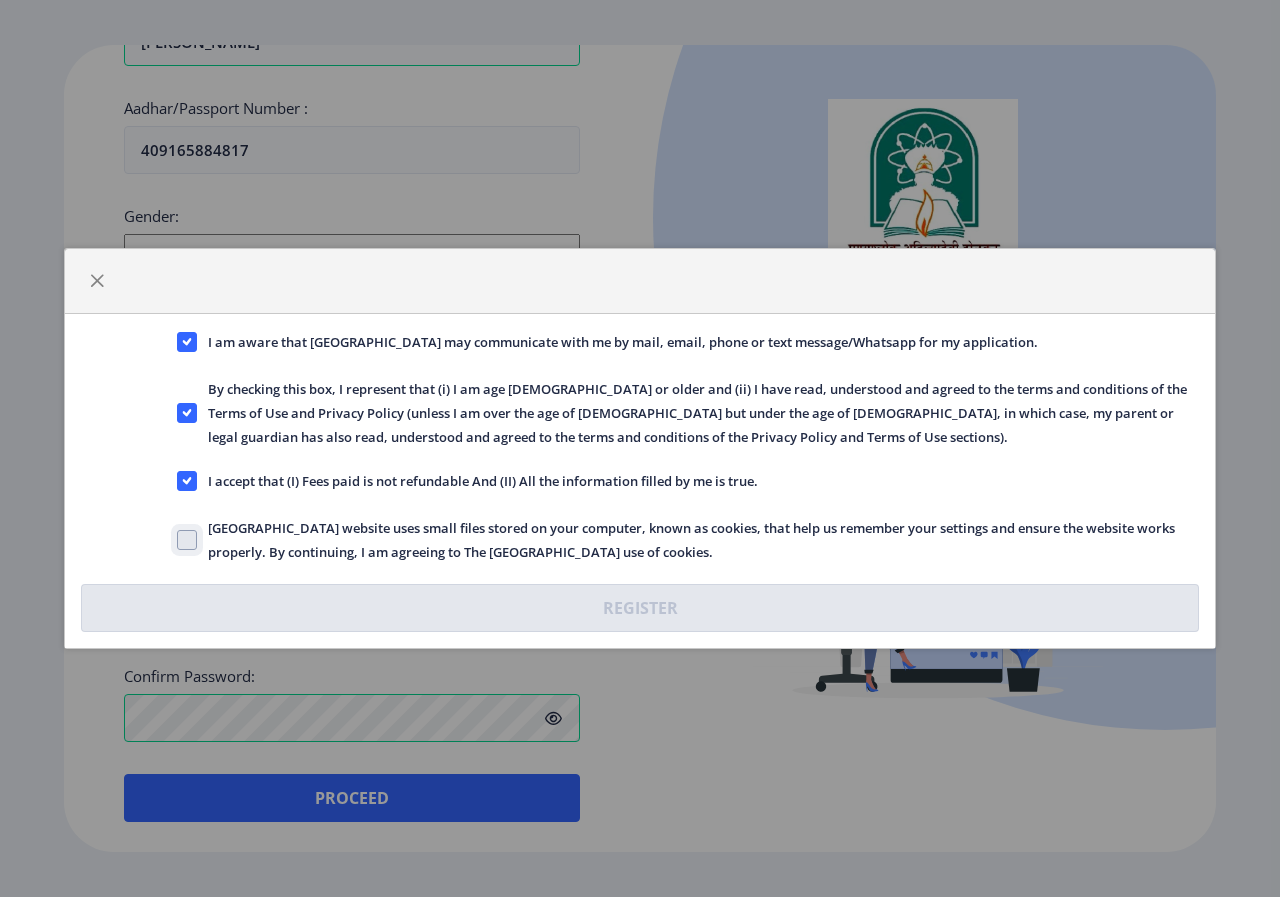 click on "[GEOGRAPHIC_DATA] website uses small files stored on your computer, known as cookies, that help us remember your settings and ensure the website works properly. By continuing, I am agreeing to The [GEOGRAPHIC_DATA] use of cookies." 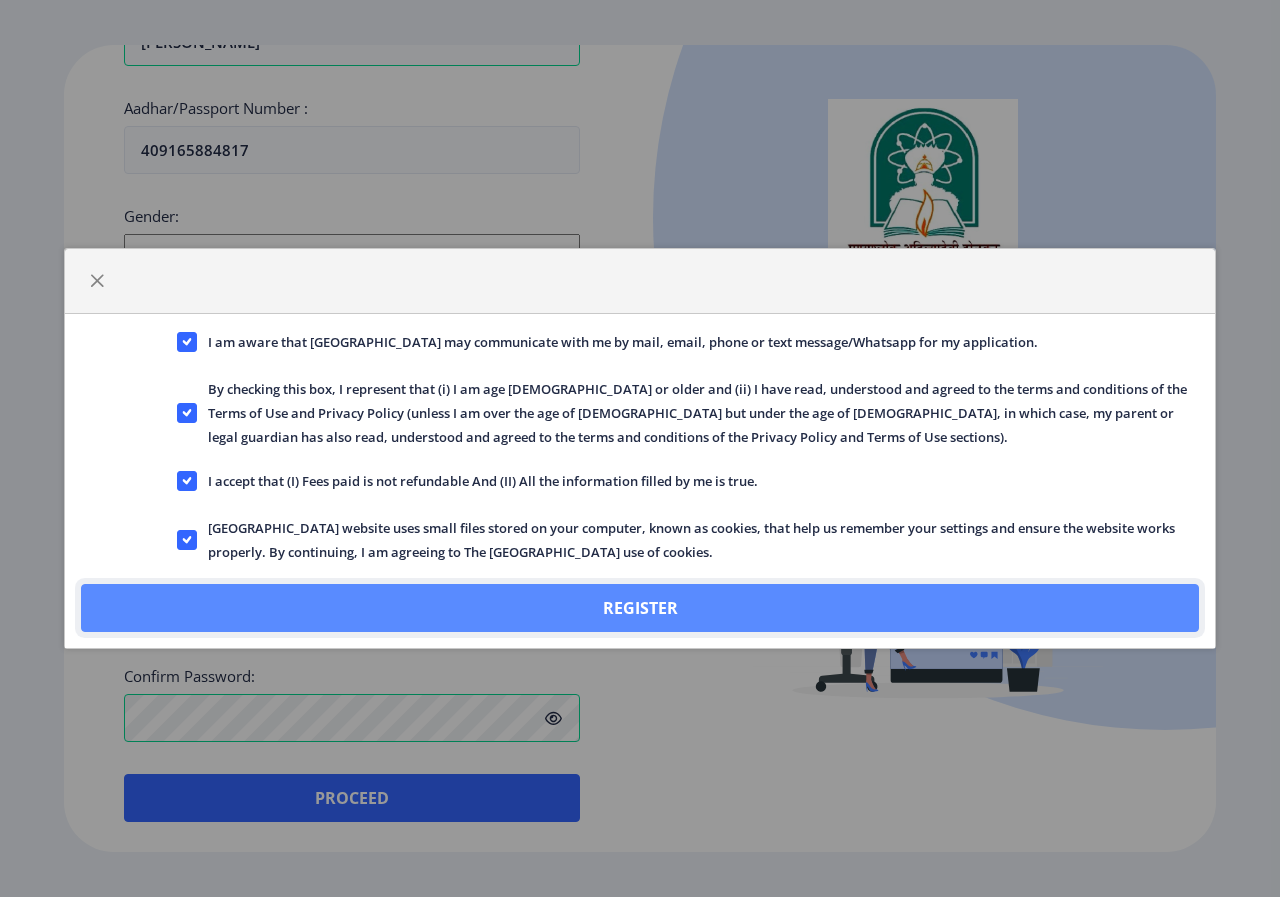 click on "Register" 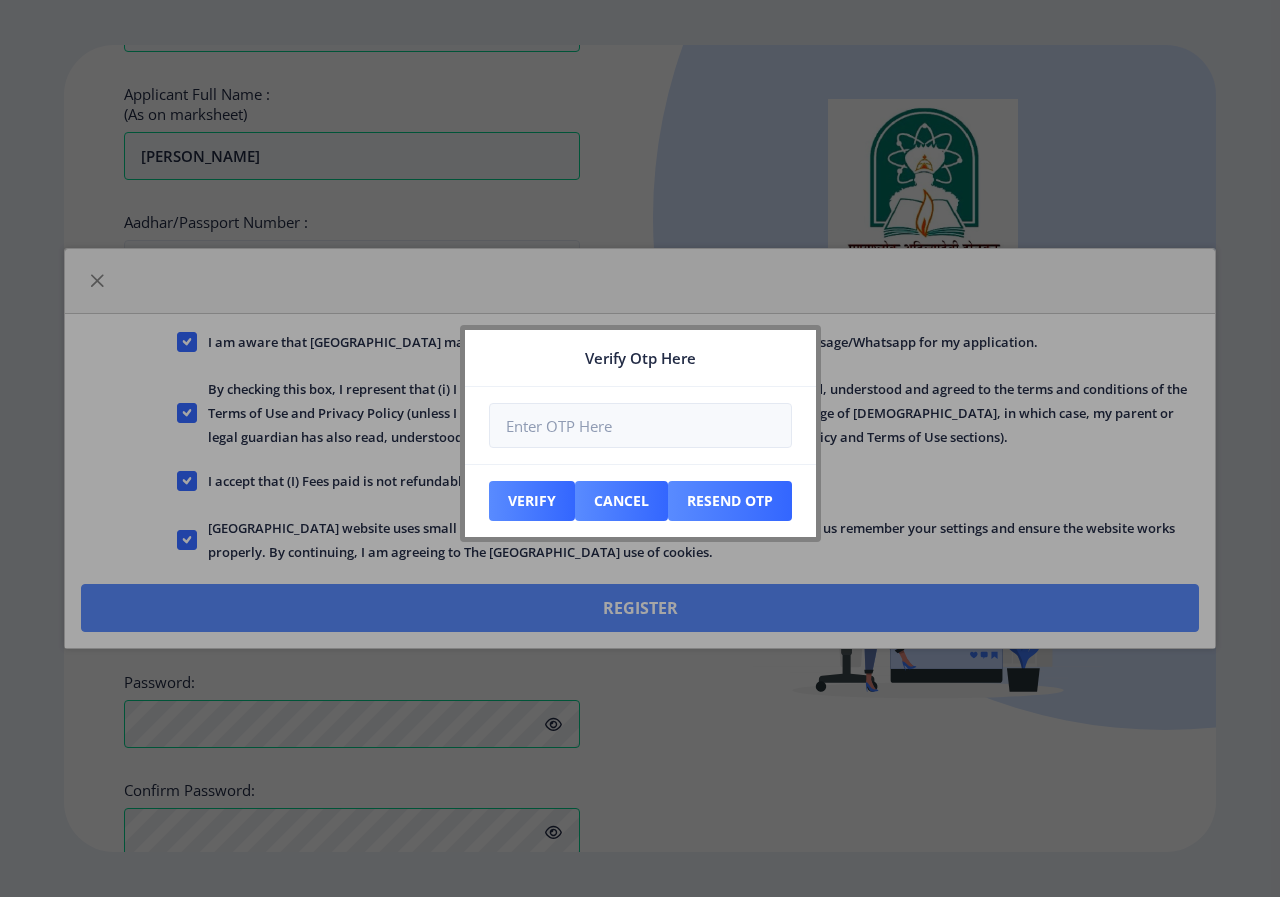 scroll, scrollTop: 531, scrollLeft: 0, axis: vertical 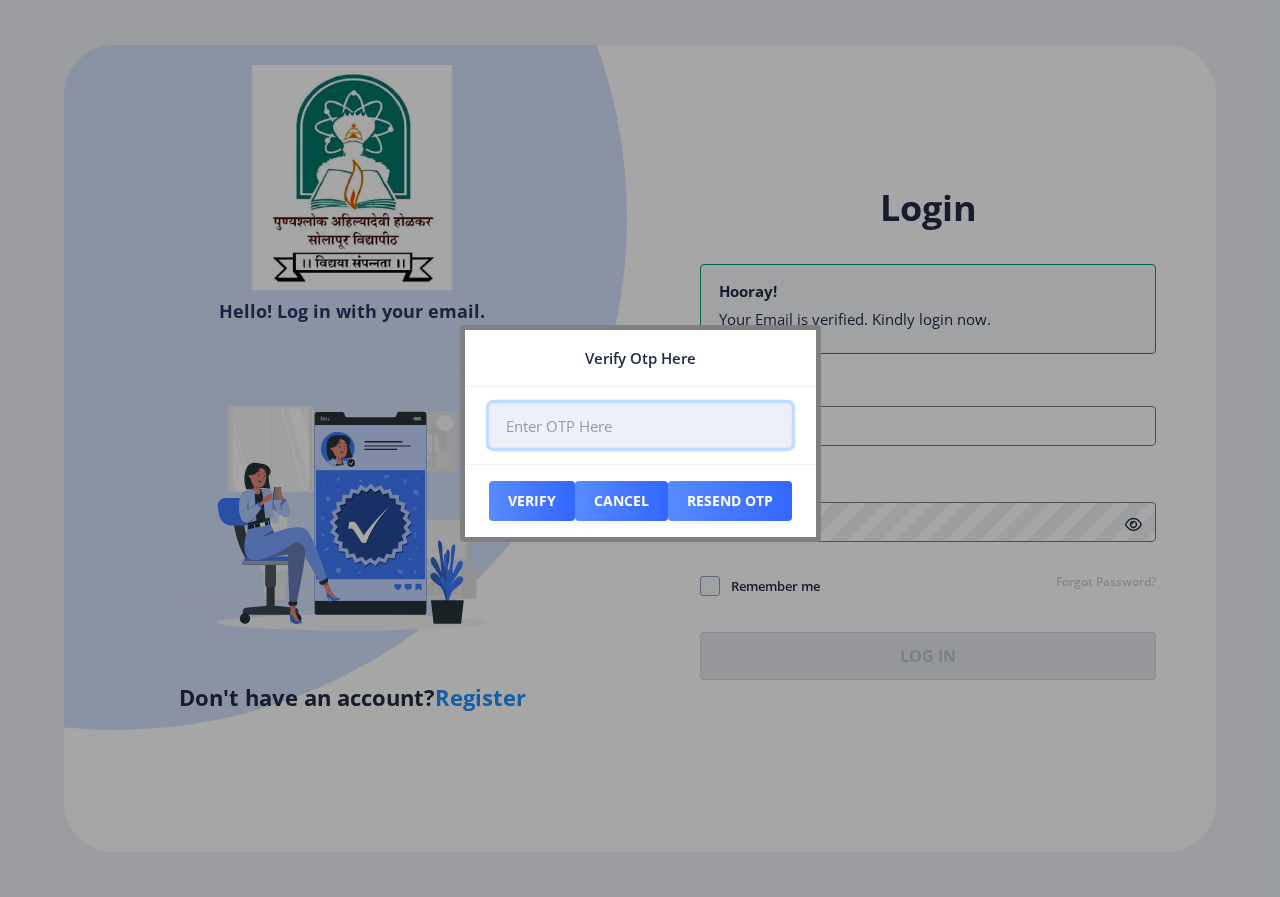 click at bounding box center [640, 425] 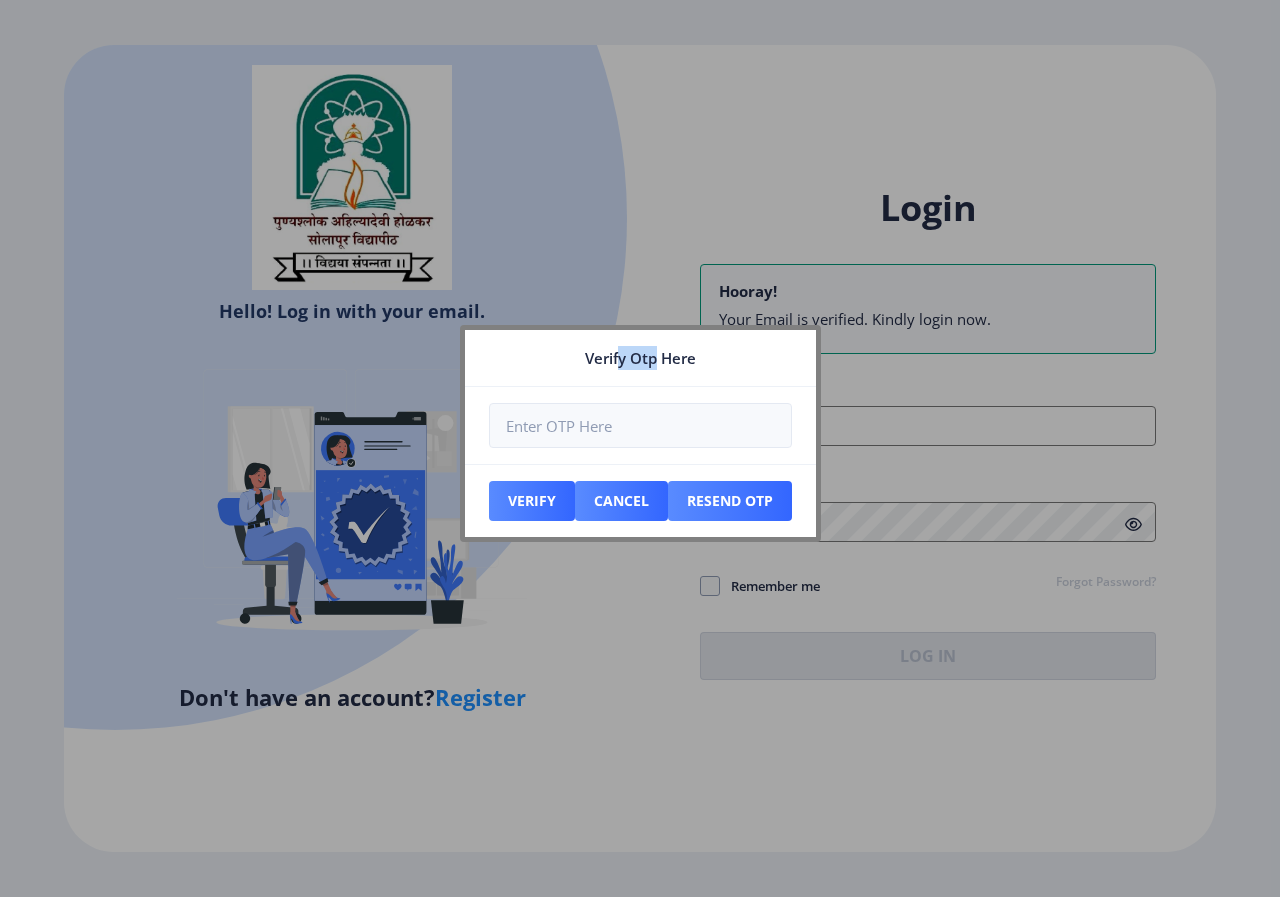 drag, startPoint x: 656, startPoint y: 343, endPoint x: 616, endPoint y: 370, distance: 48.259712 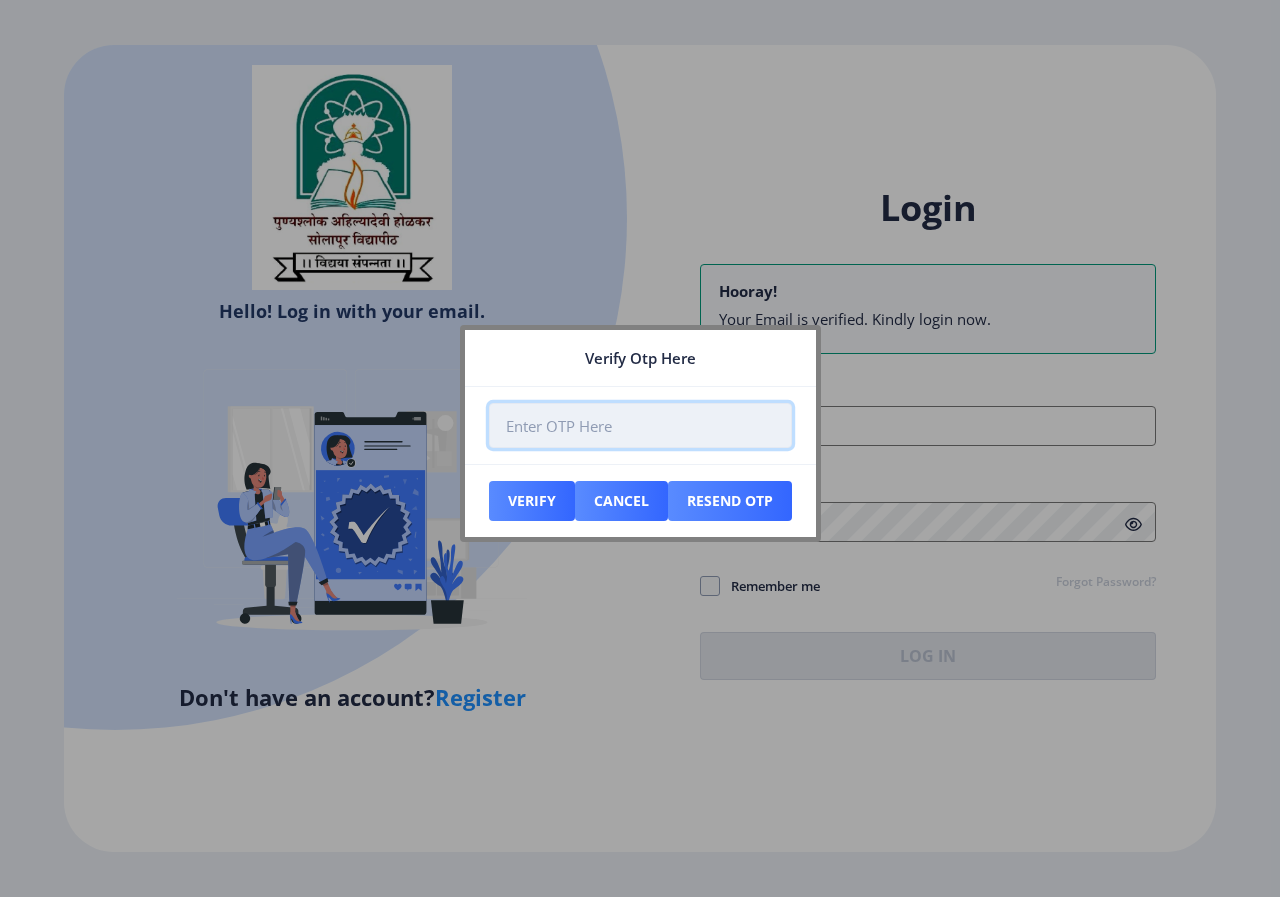 click at bounding box center [640, 425] 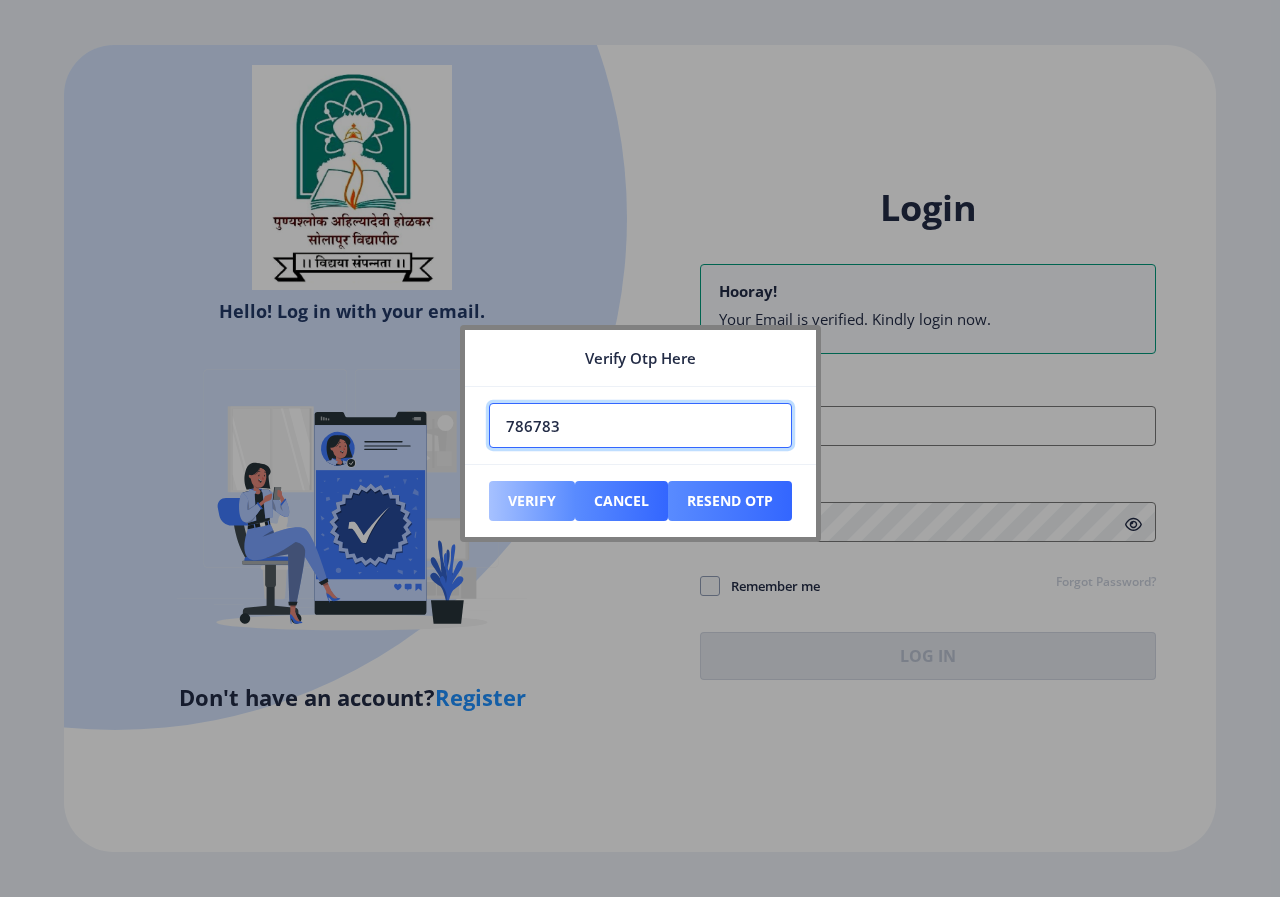 type on "786783" 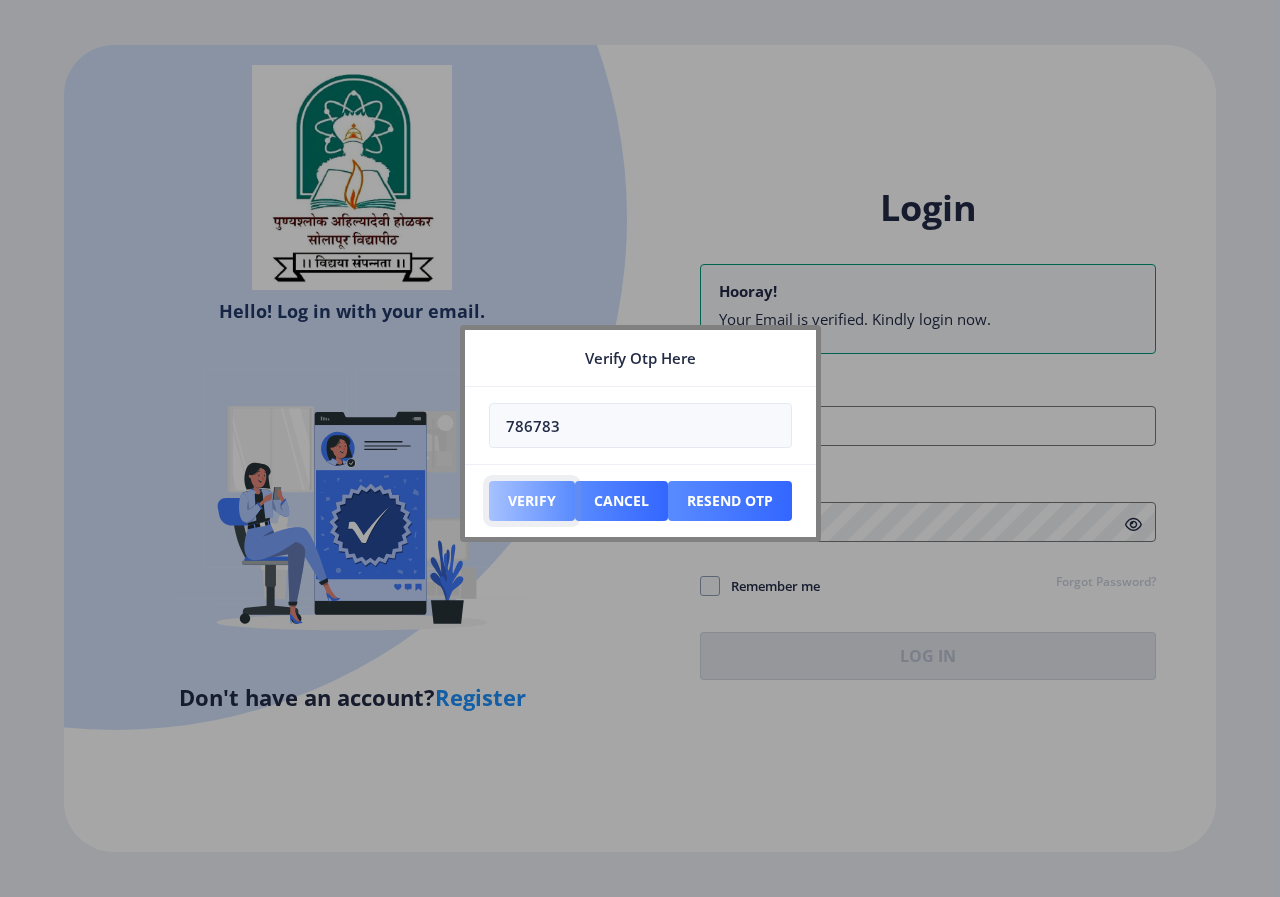 click on "Verify" at bounding box center [532, 501] 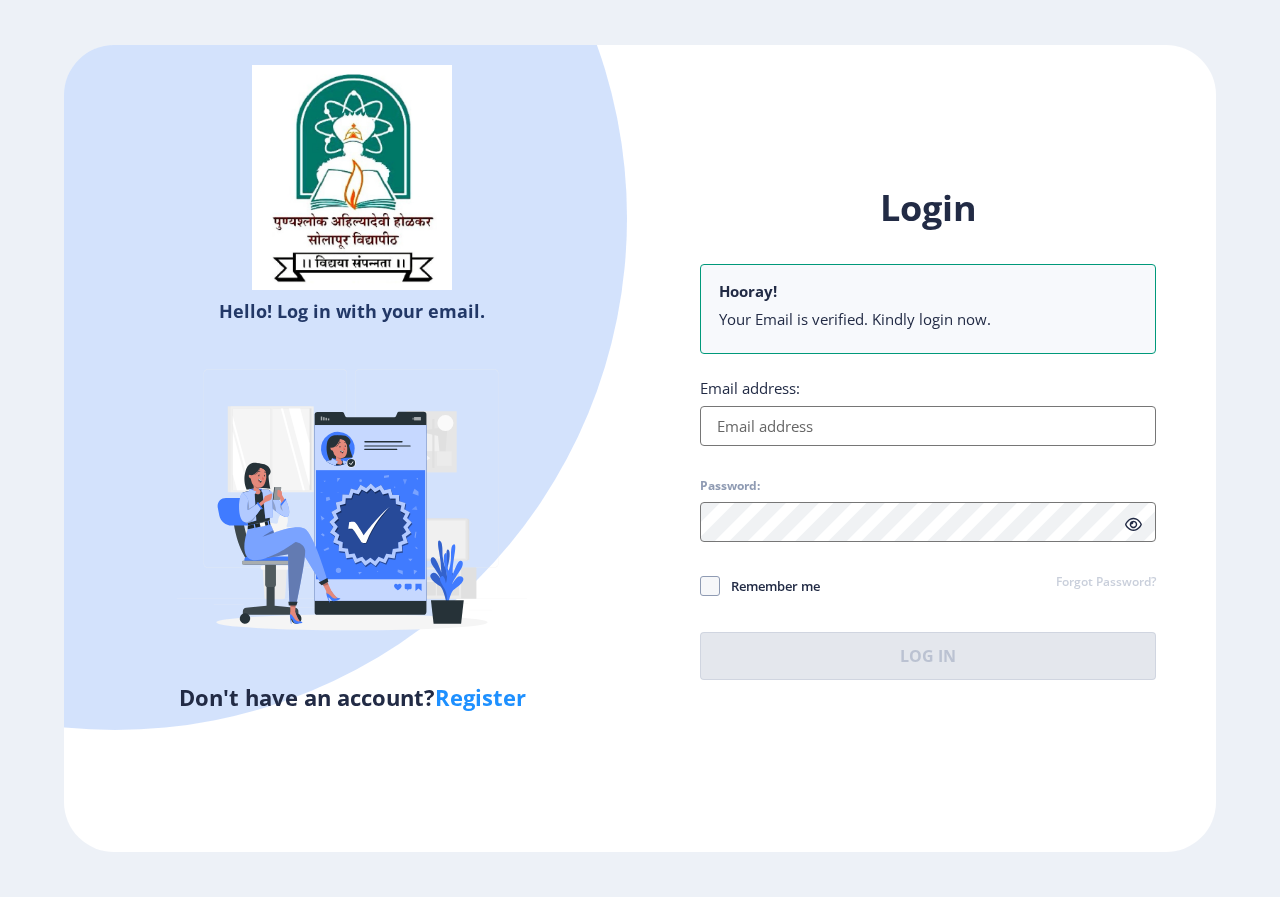 click on "Email address:" at bounding box center [928, 426] 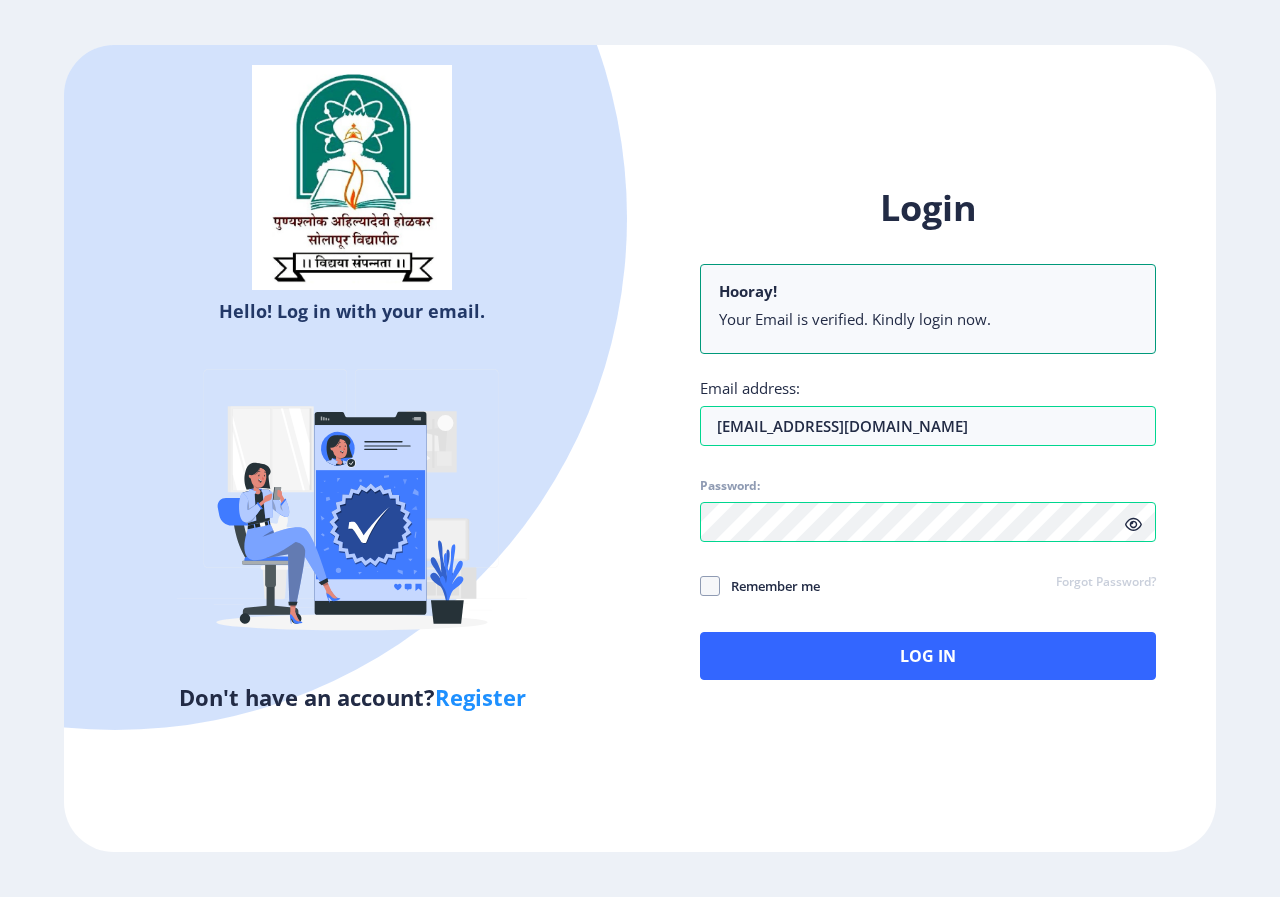 drag, startPoint x: 714, startPoint y: 586, endPoint x: 811, endPoint y: 624, distance: 104.177734 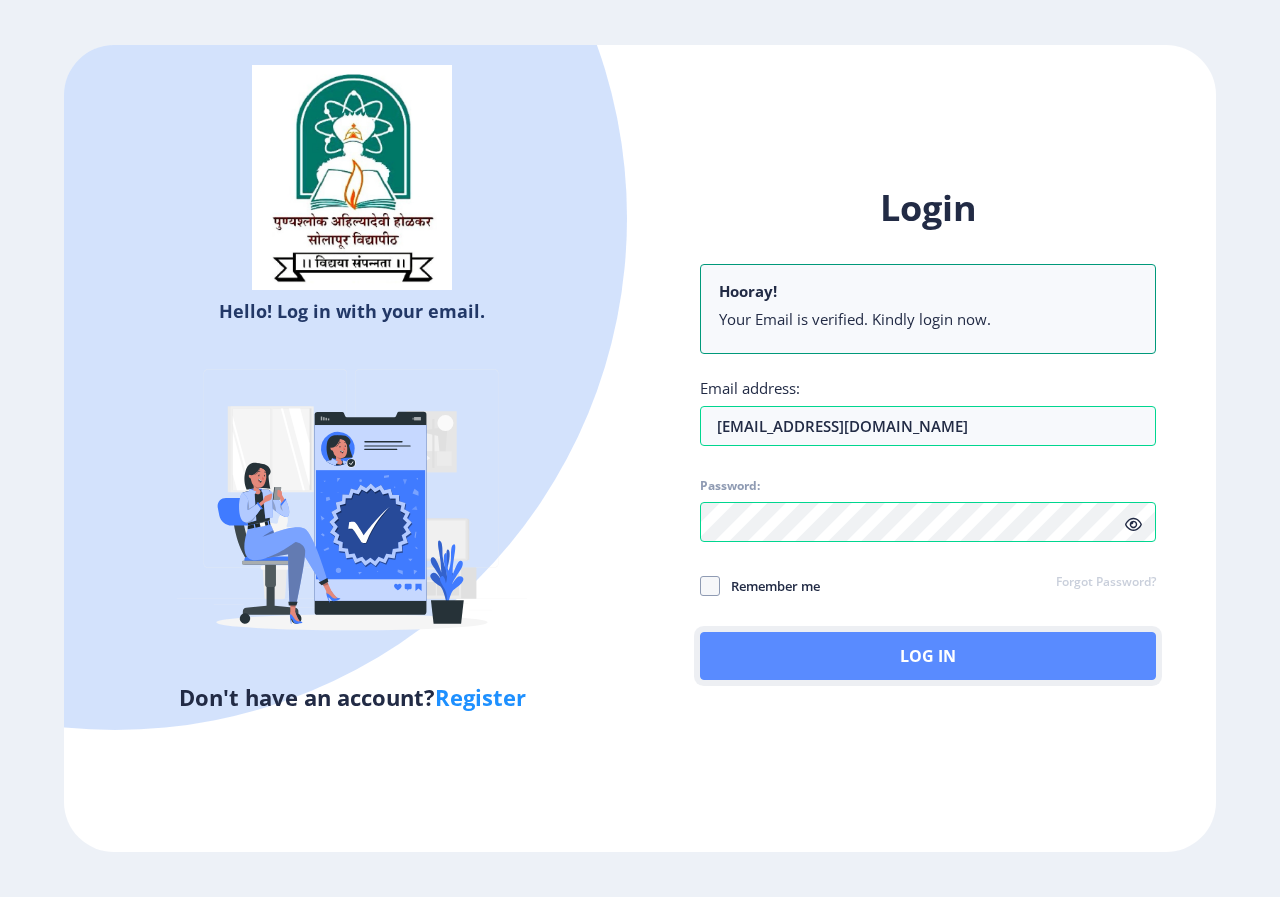 click on "Log In" 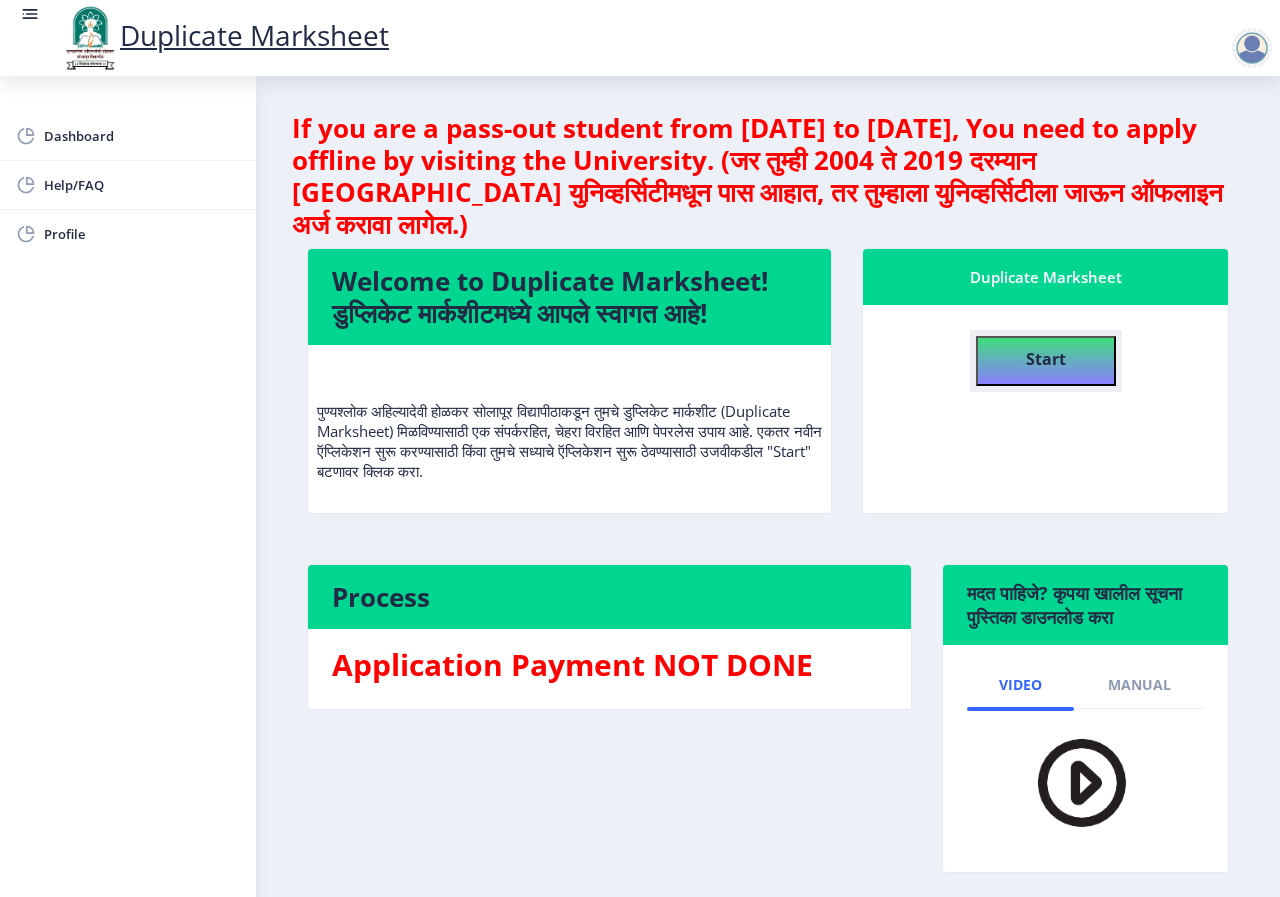 click on "Start" 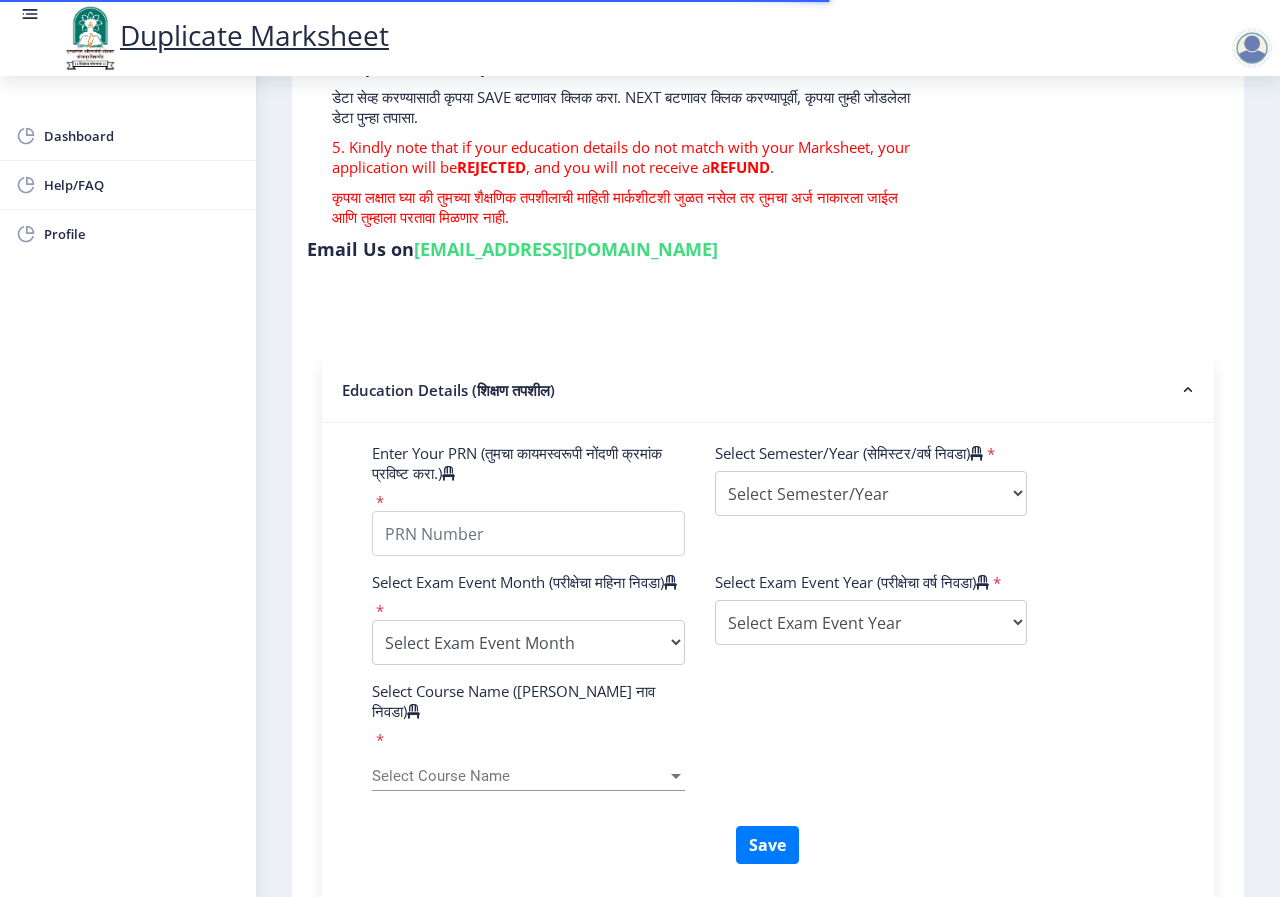 scroll, scrollTop: 400, scrollLeft: 0, axis: vertical 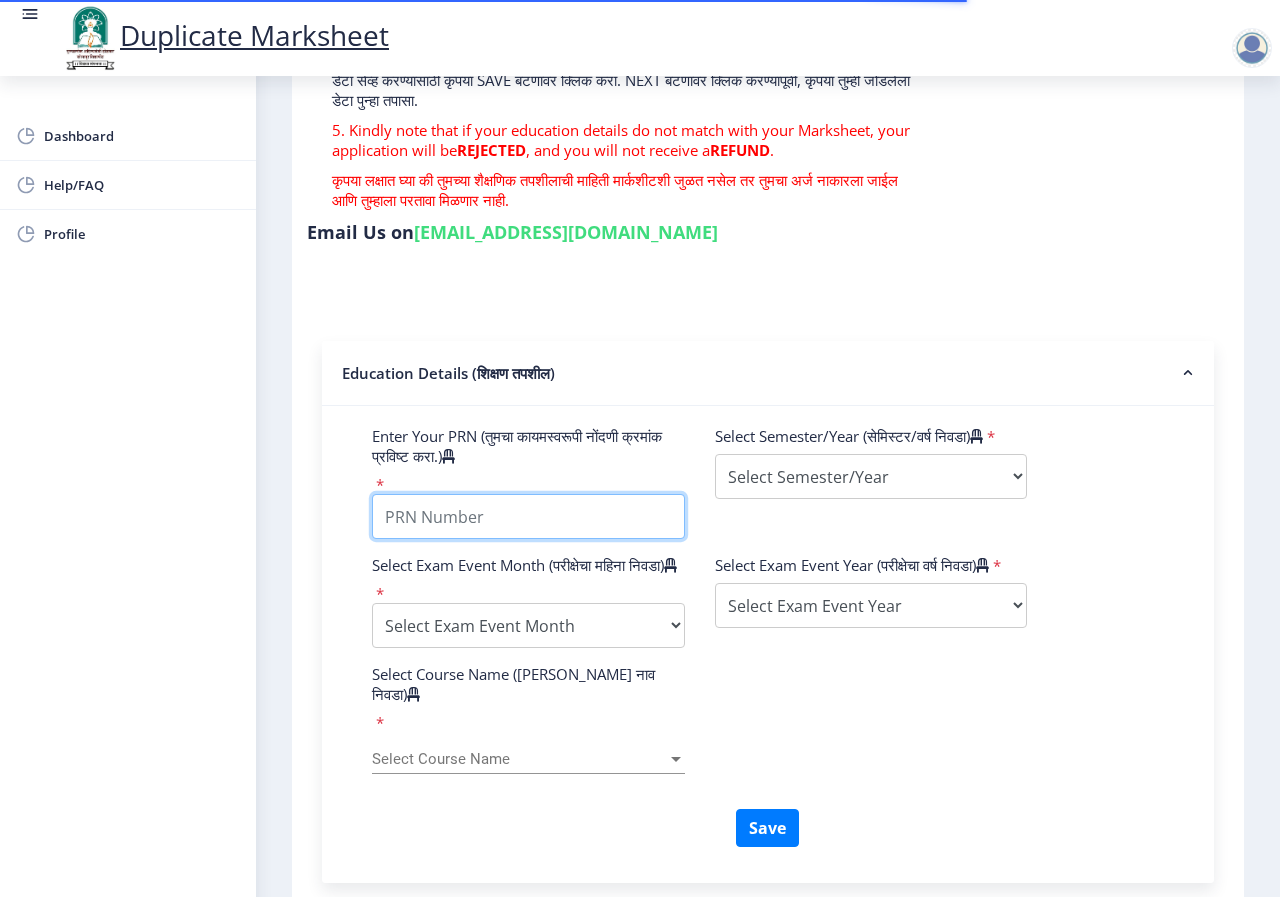 click on "Enter Your PRN (तुमचा कायमस्वरूपी नोंदणी क्रमांक प्रविष्ट करा.)" at bounding box center (528, 516) 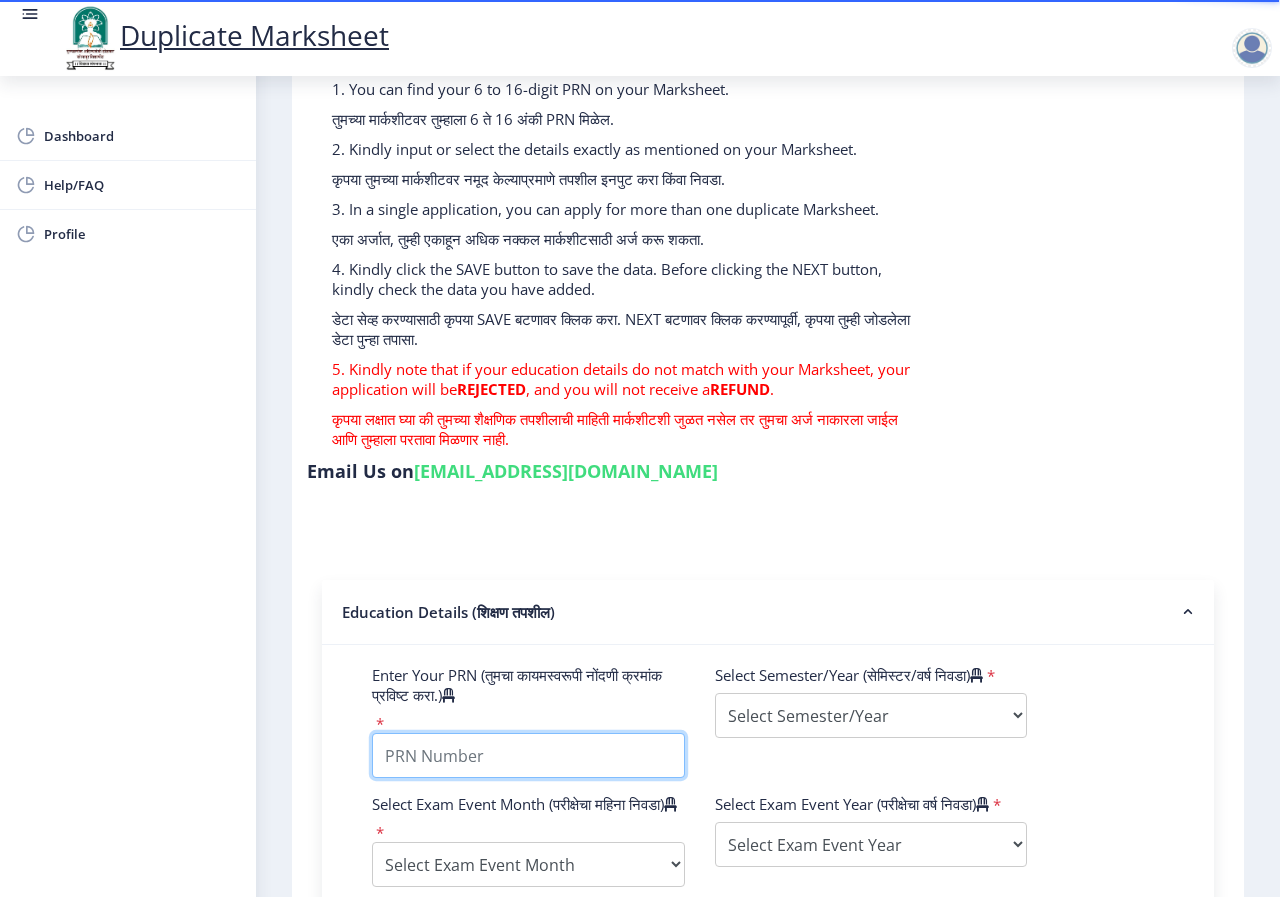 scroll, scrollTop: 200, scrollLeft: 0, axis: vertical 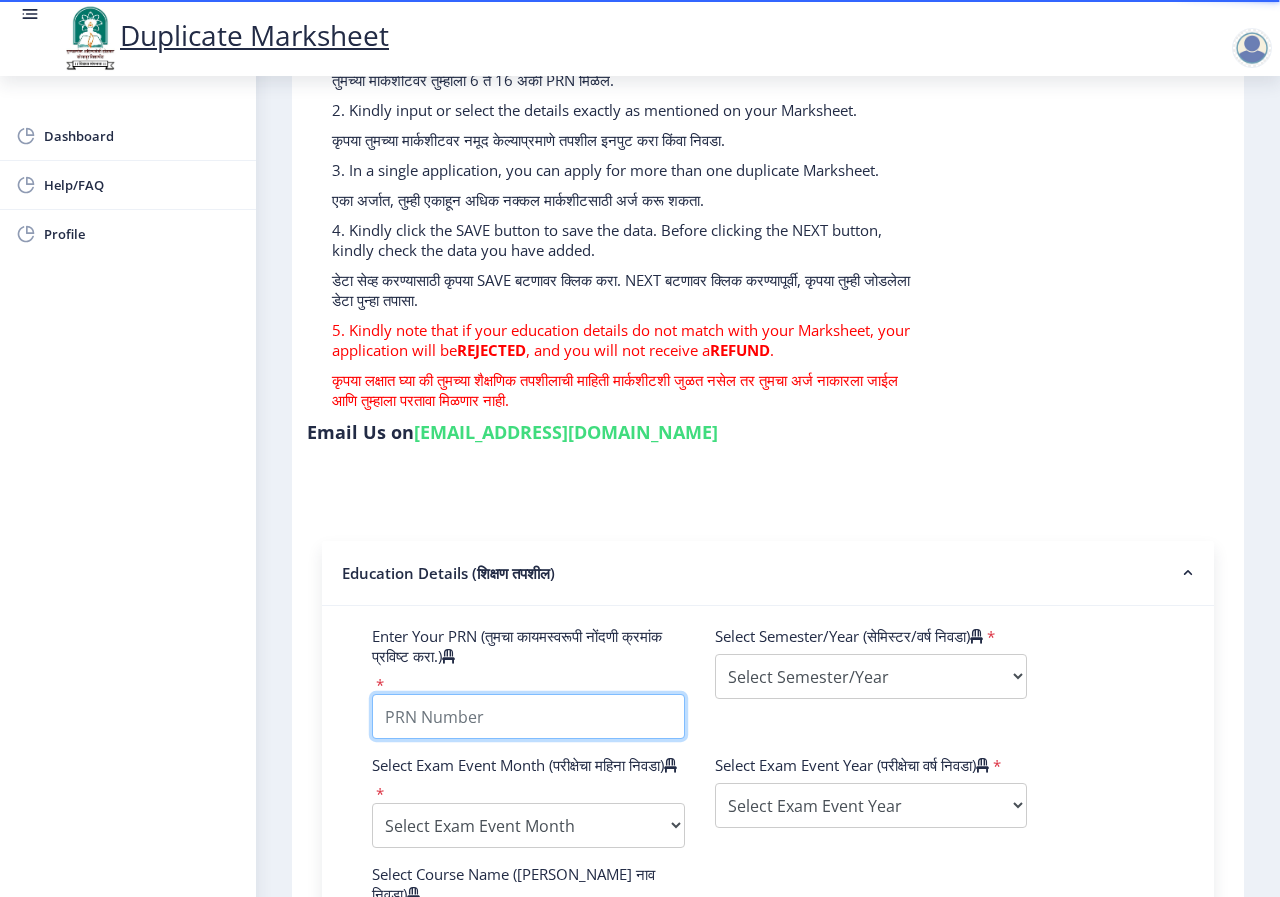 click on "Enter Your PRN (तुमचा कायमस्वरूपी नोंदणी क्रमांक प्रविष्ट करा.)" at bounding box center [528, 716] 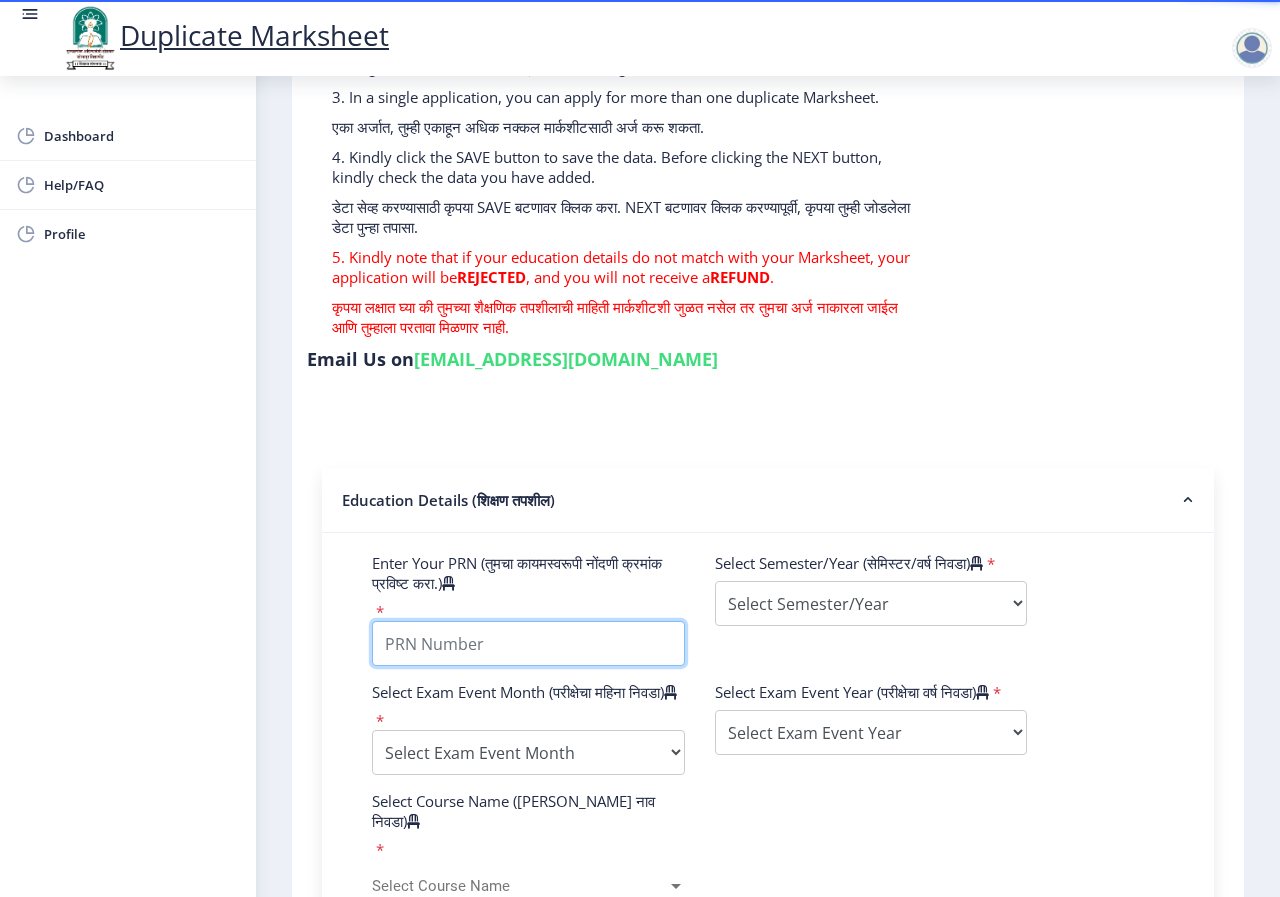 scroll, scrollTop: 300, scrollLeft: 0, axis: vertical 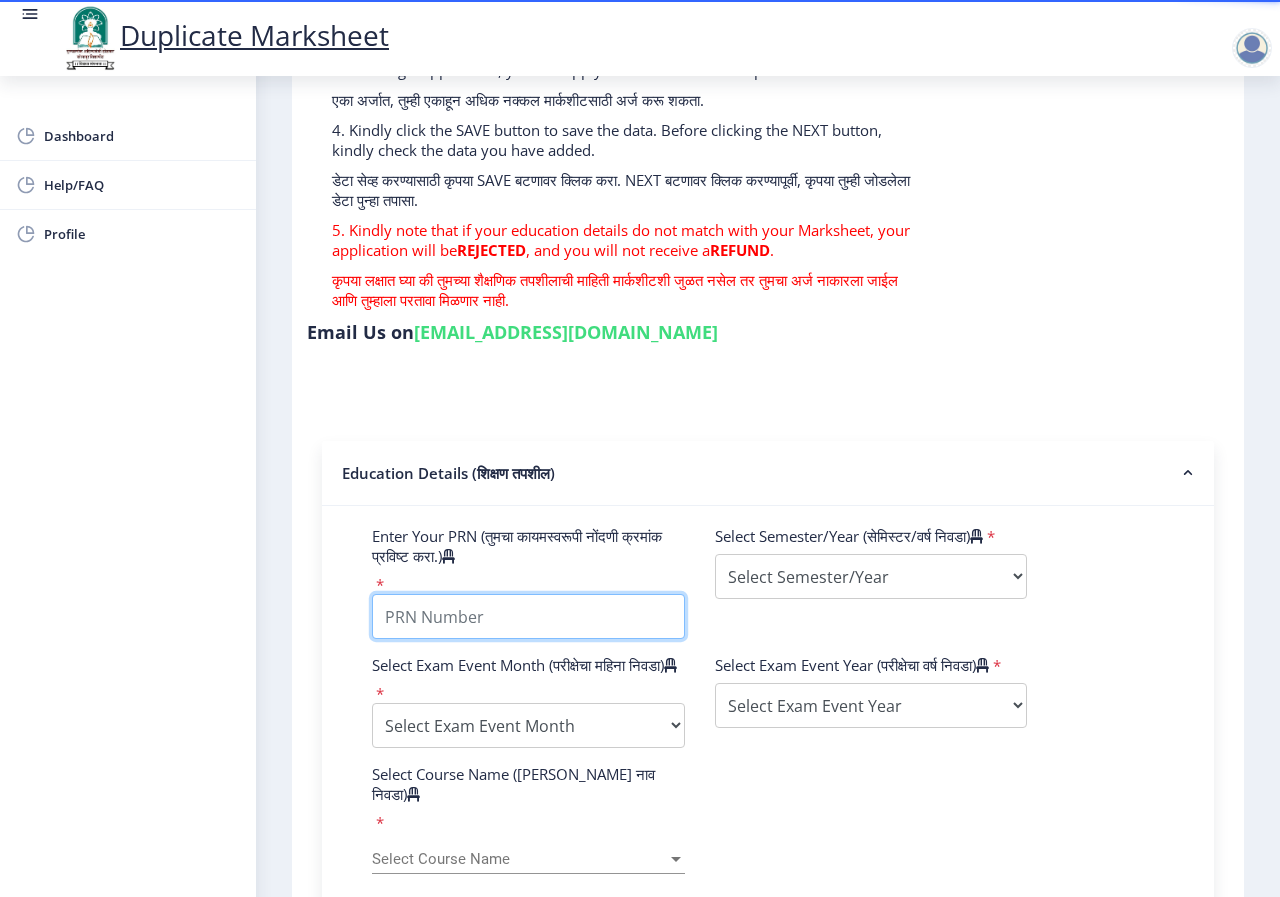 click on "Enter Your PRN (तुमचा कायमस्वरूपी नोंदणी क्रमांक प्रविष्ट करा.)" at bounding box center [528, 616] 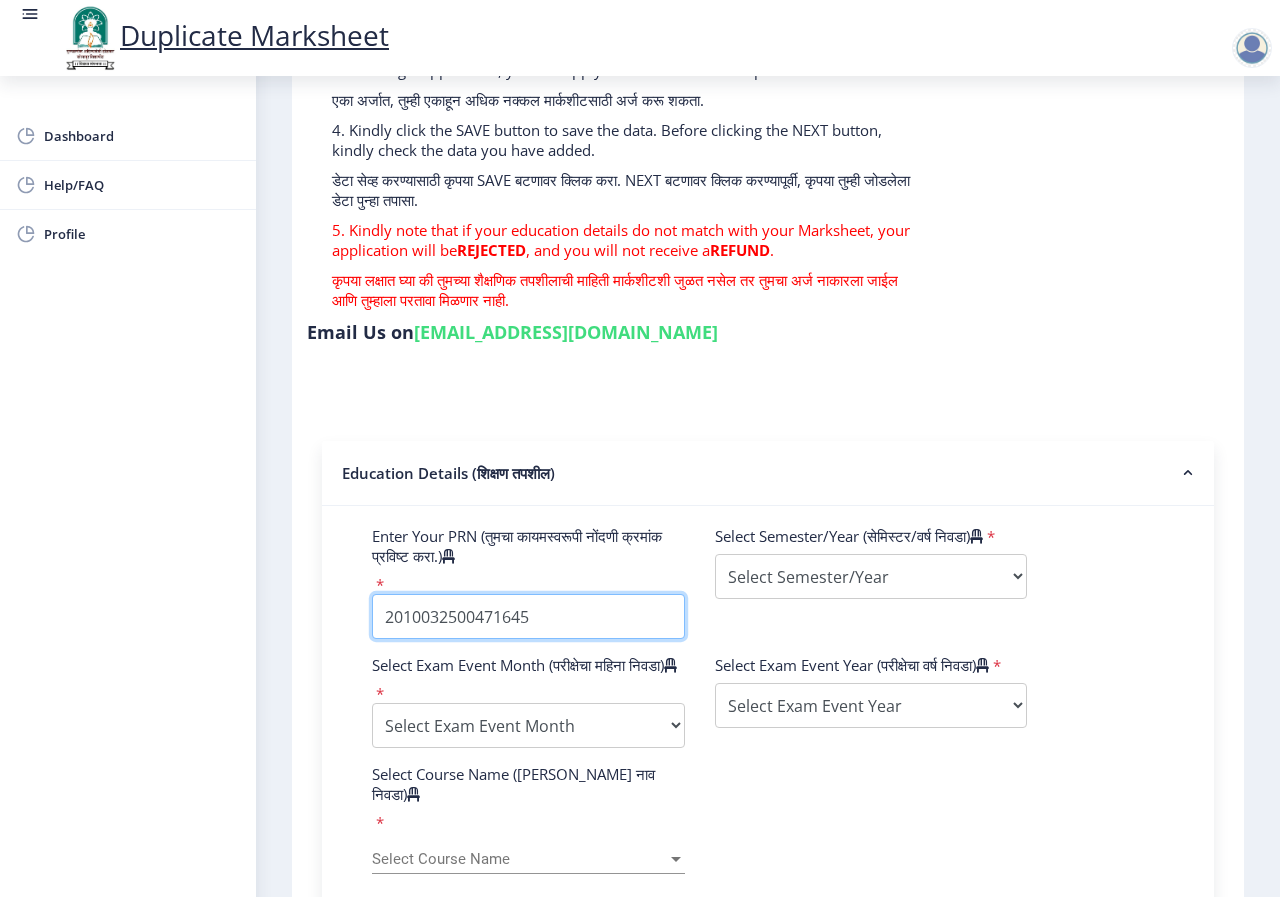 type on "2010032500471645" 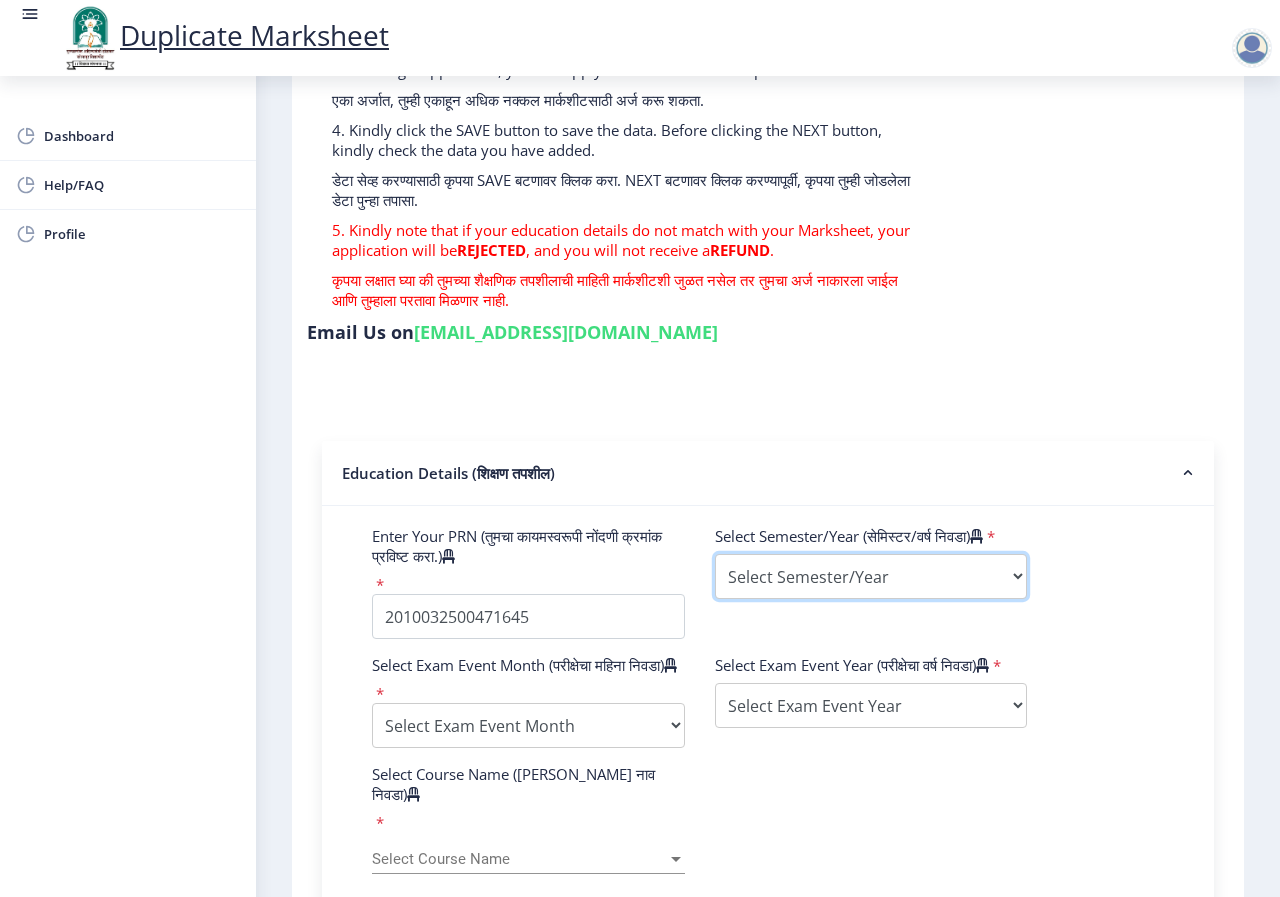 click on "Select Semester/Year Semester I Semester II Semester III Semester IV Semester V Semester VI Semester VII Semester VIII Semester IX Semester X First Year Seccond Year Third Year Fourth Year Fifth Year Sixth Year Seventh Year Eighth Year Nine Year Ten Year" at bounding box center [871, 576] 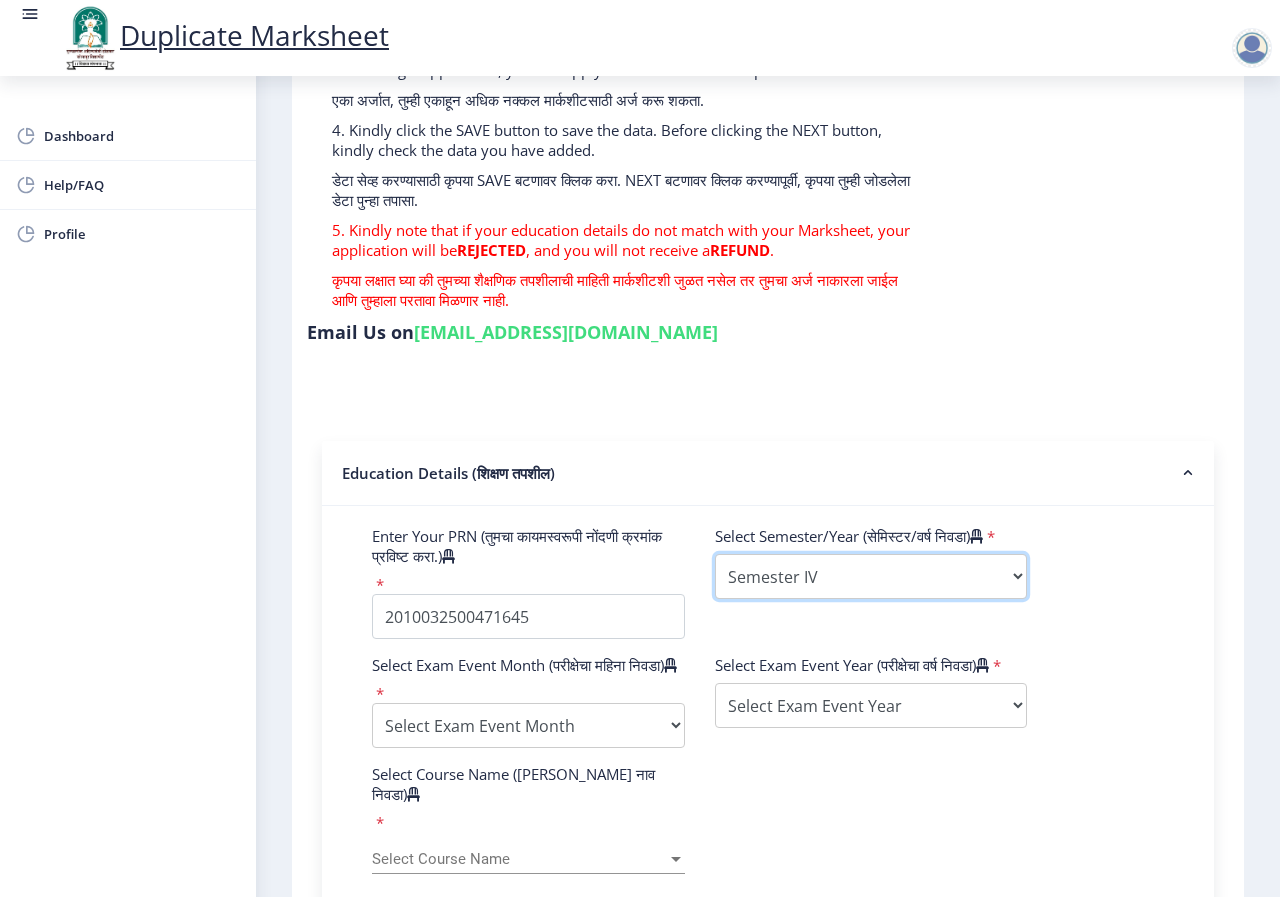 click on "Select Semester/Year Semester I Semester II Semester III Semester IV Semester V Semester VI Semester VII Semester VIII Semester IX Semester X First Year Seccond Year Third Year Fourth Year Fifth Year Sixth Year Seventh Year Eighth Year Nine Year Ten Year" at bounding box center [871, 576] 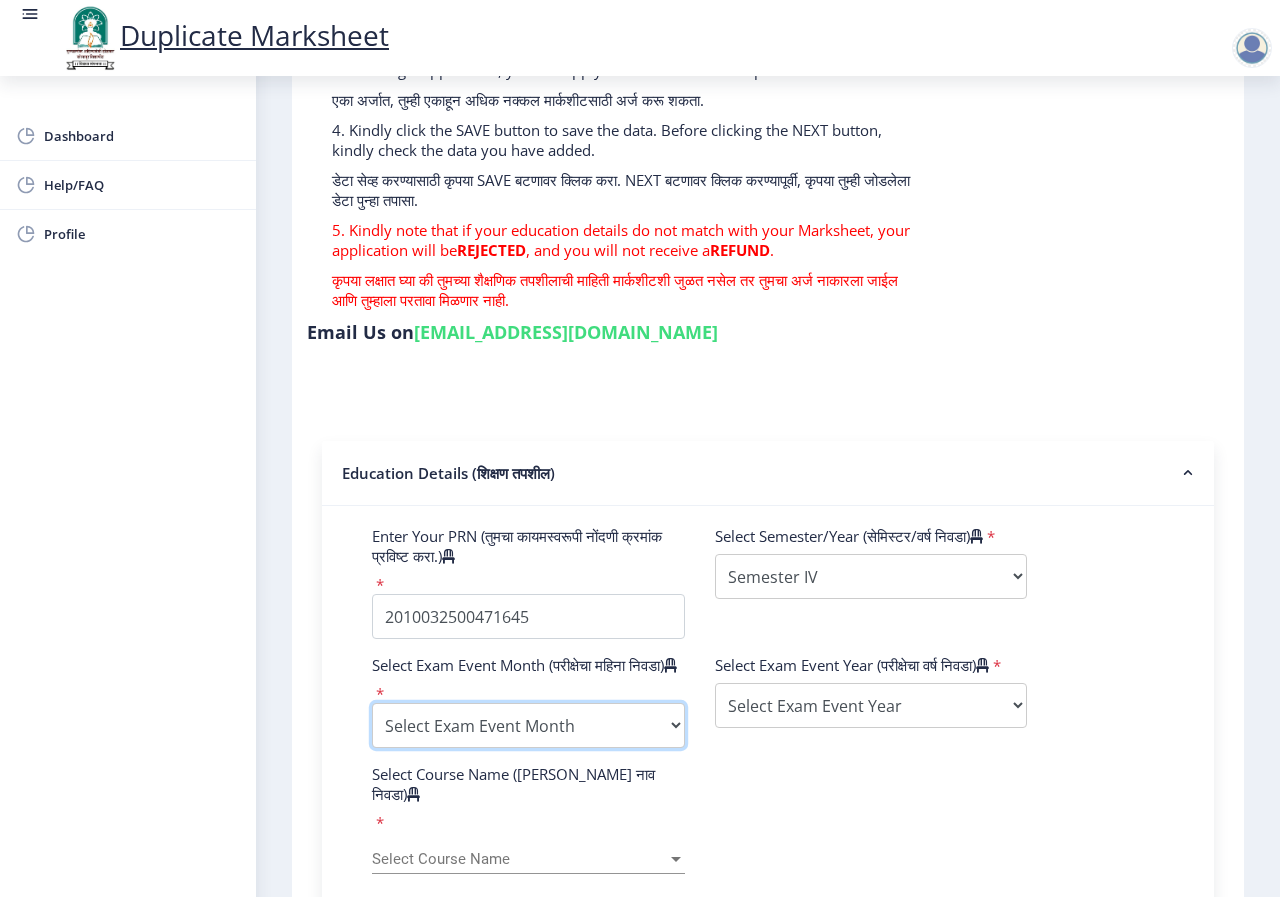 click on "Select Exam Event Month October March" at bounding box center [528, 725] 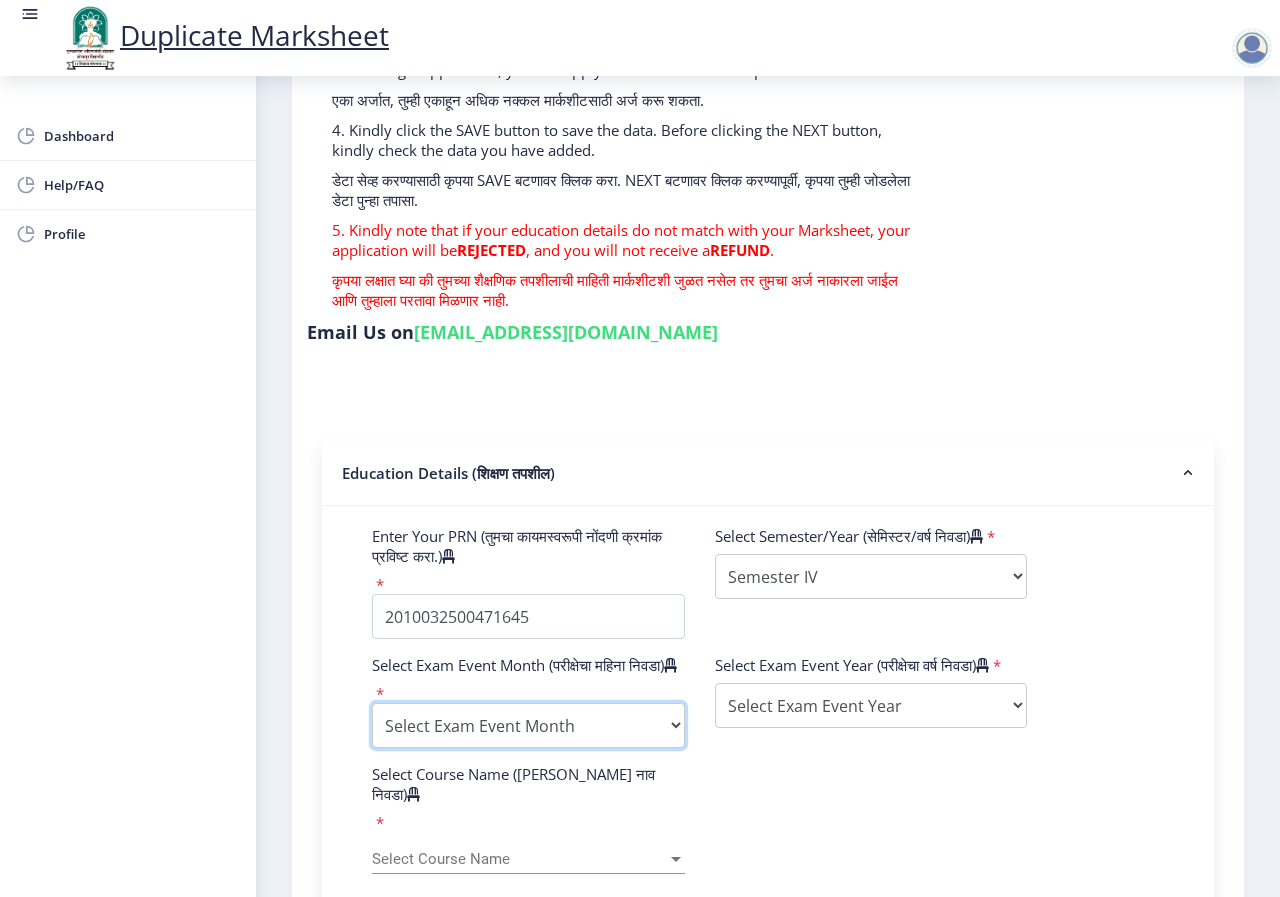 select on "March" 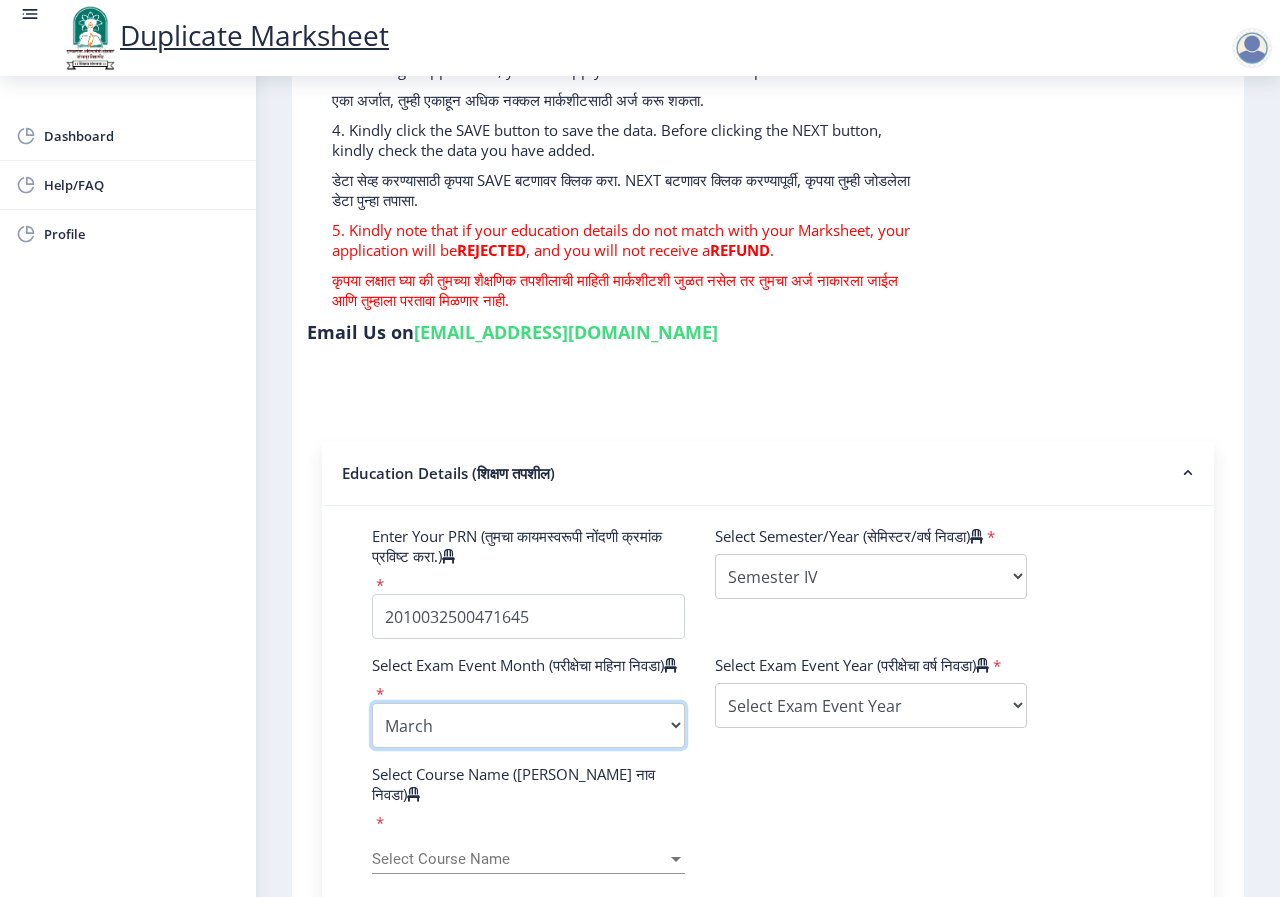 click on "Select Exam Event Month October March" at bounding box center (528, 725) 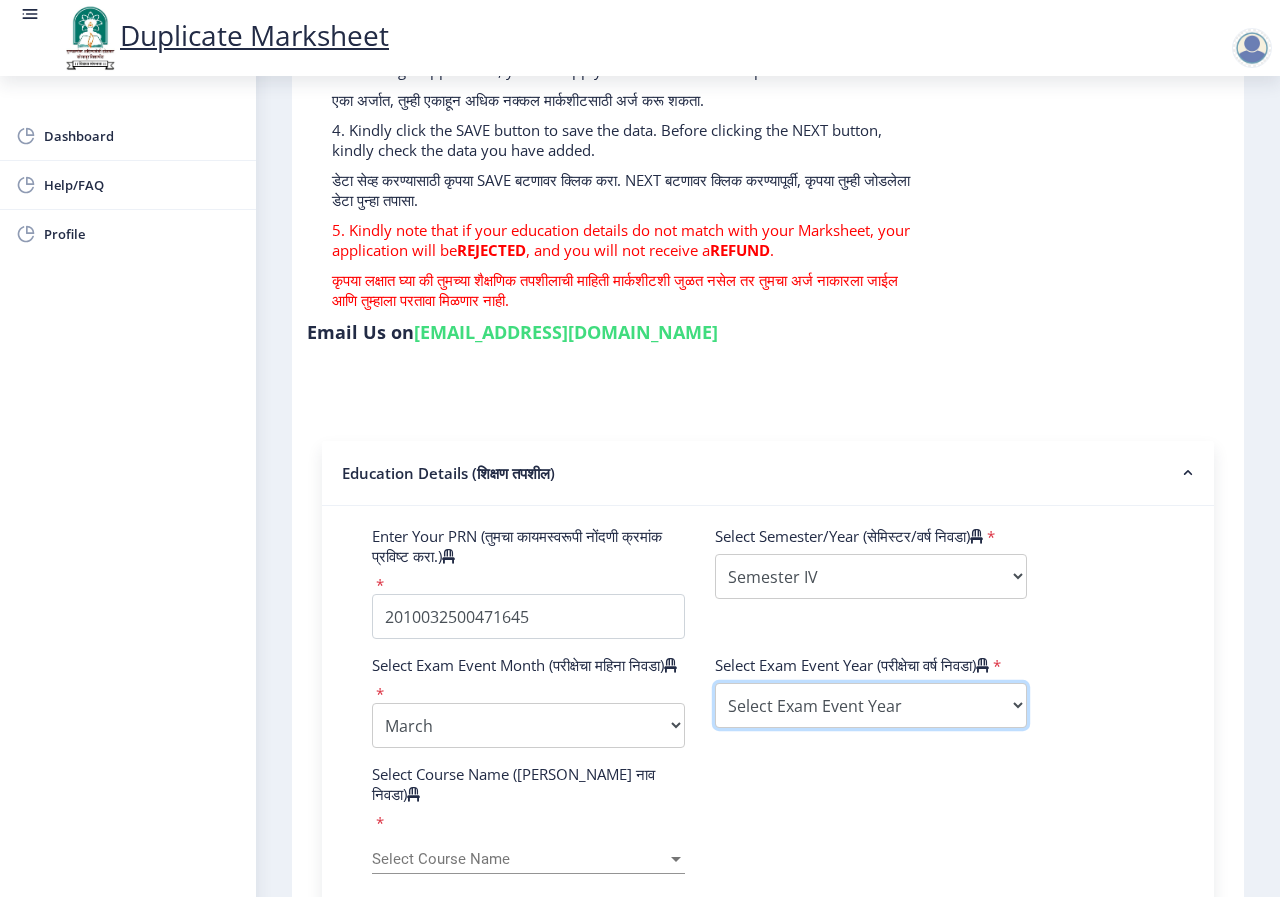 click on "Select Exam Event Year  [DATE]   2024   2023   2022   2021   2020   2019   2018   2017   2016   2015   2014   2013   2012   2011   2010   2009   2008   2007   2006   2005   2004   2003   2002   2001   2000   1999   1998   1997   1996   1995   1994   1993   1992   1991   1990   1989   1988   1987   1986   1985   1984   1983   1982   1981   1980   1979   1978   1977   1976" at bounding box center (871, 705) 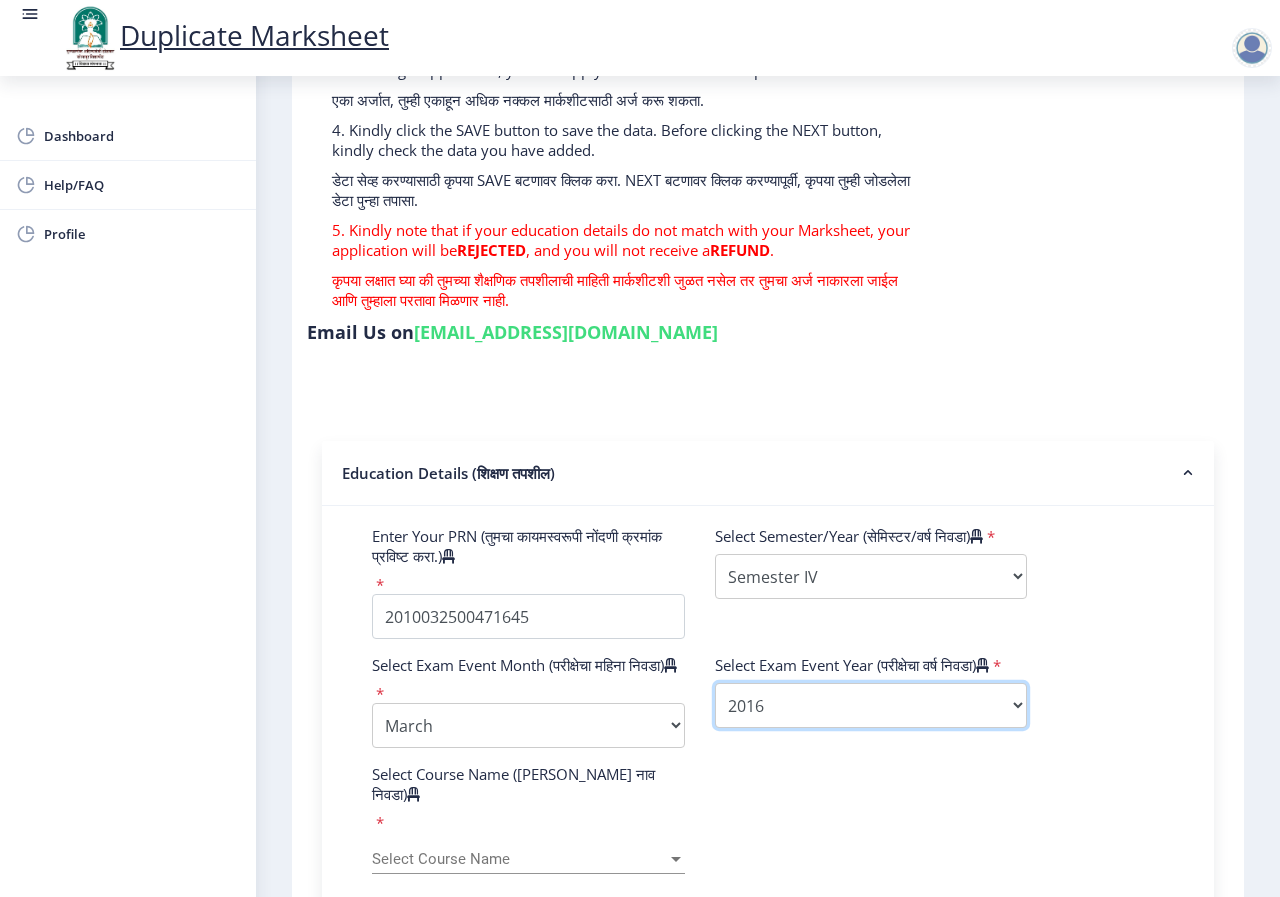 click on "Select Exam Event Year  [DATE]   2024   2023   2022   2021   2020   2019   2018   2017   2016   2015   2014   2013   2012   2011   2010   2009   2008   2007   2006   2005   2004   2003   2002   2001   2000   1999   1998   1997   1996   1995   1994   1993   1992   1991   1990   1989   1988   1987   1986   1985   1984   1983   1982   1981   1980   1979   1978   1977   1976" at bounding box center [871, 705] 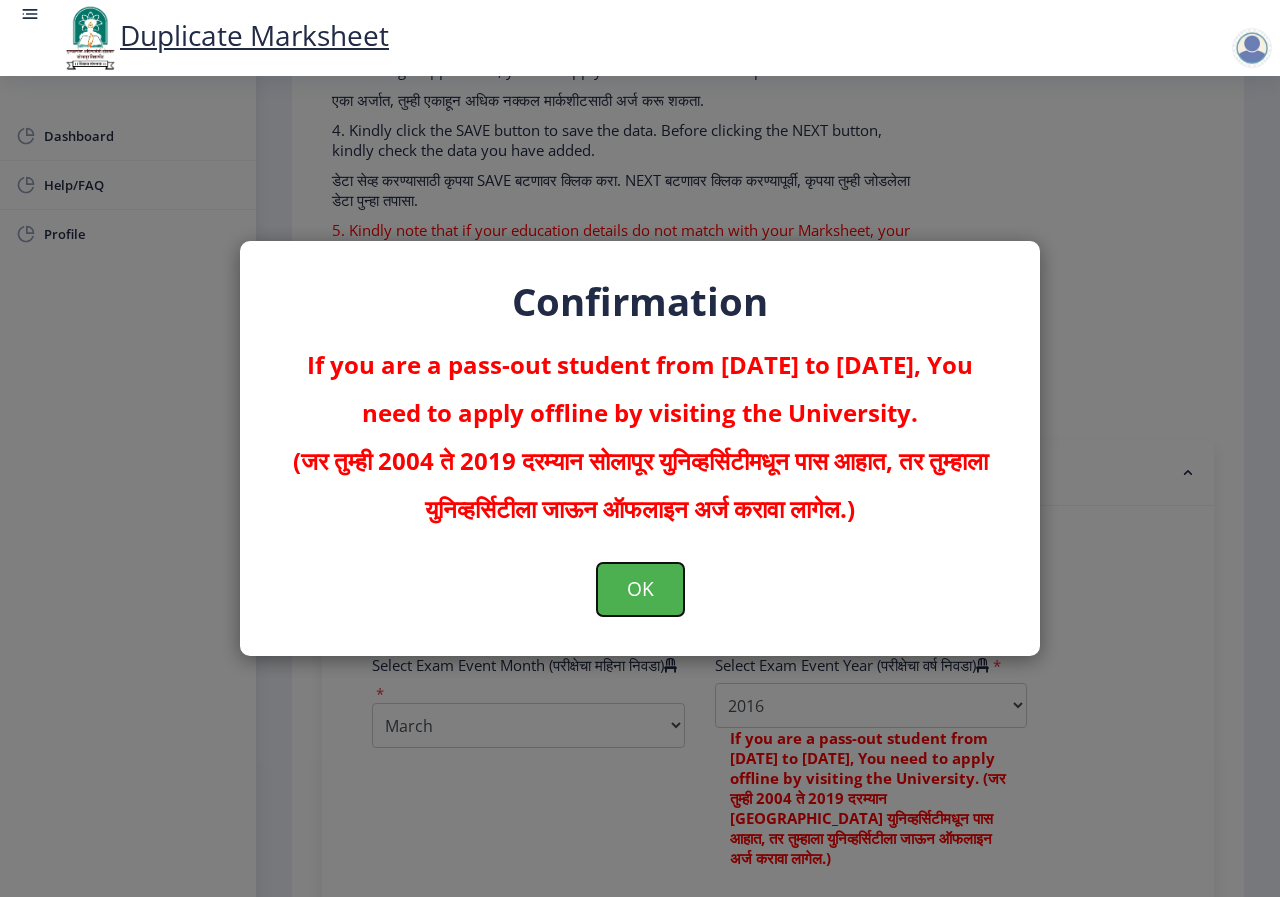 click on "OK" 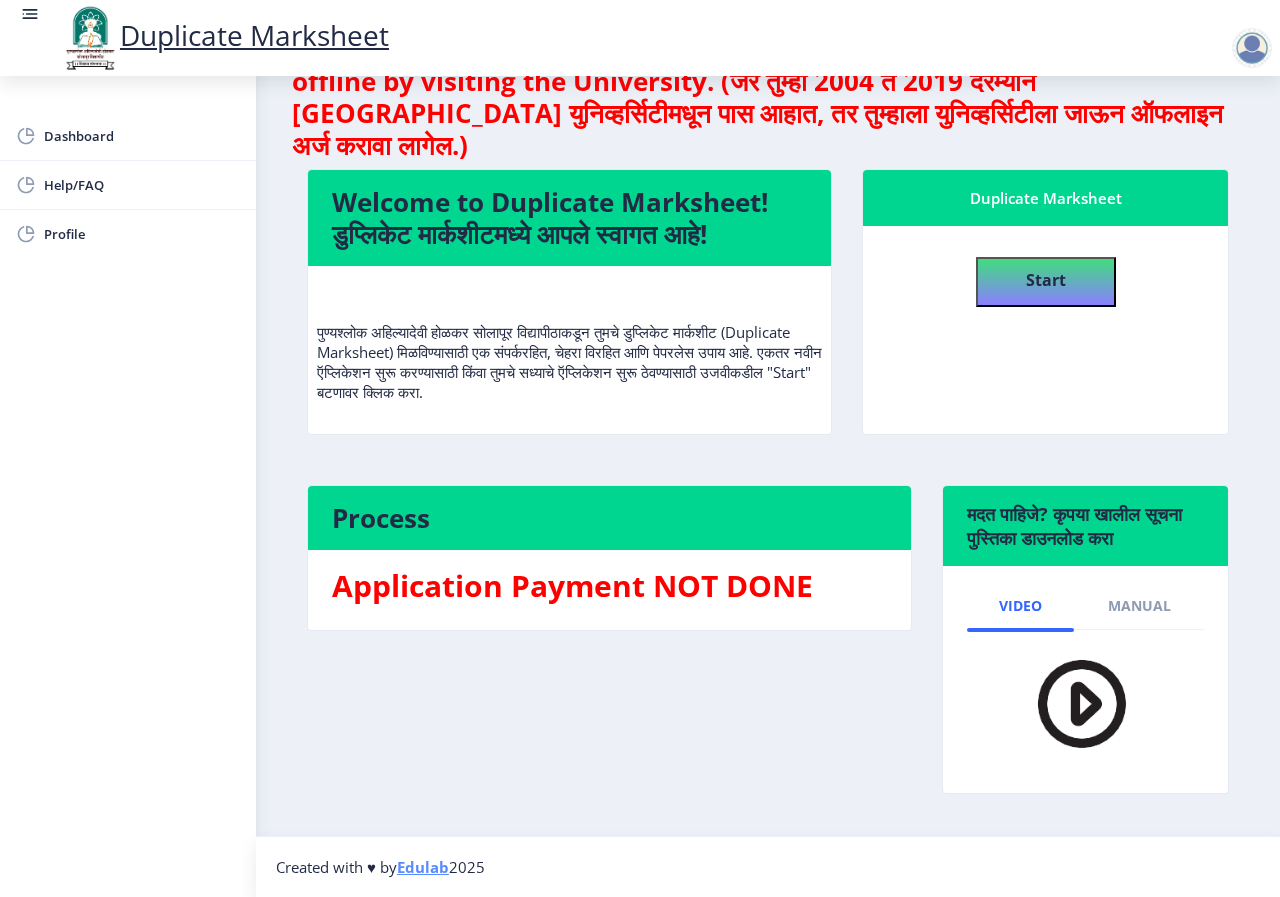 scroll, scrollTop: 0, scrollLeft: 0, axis: both 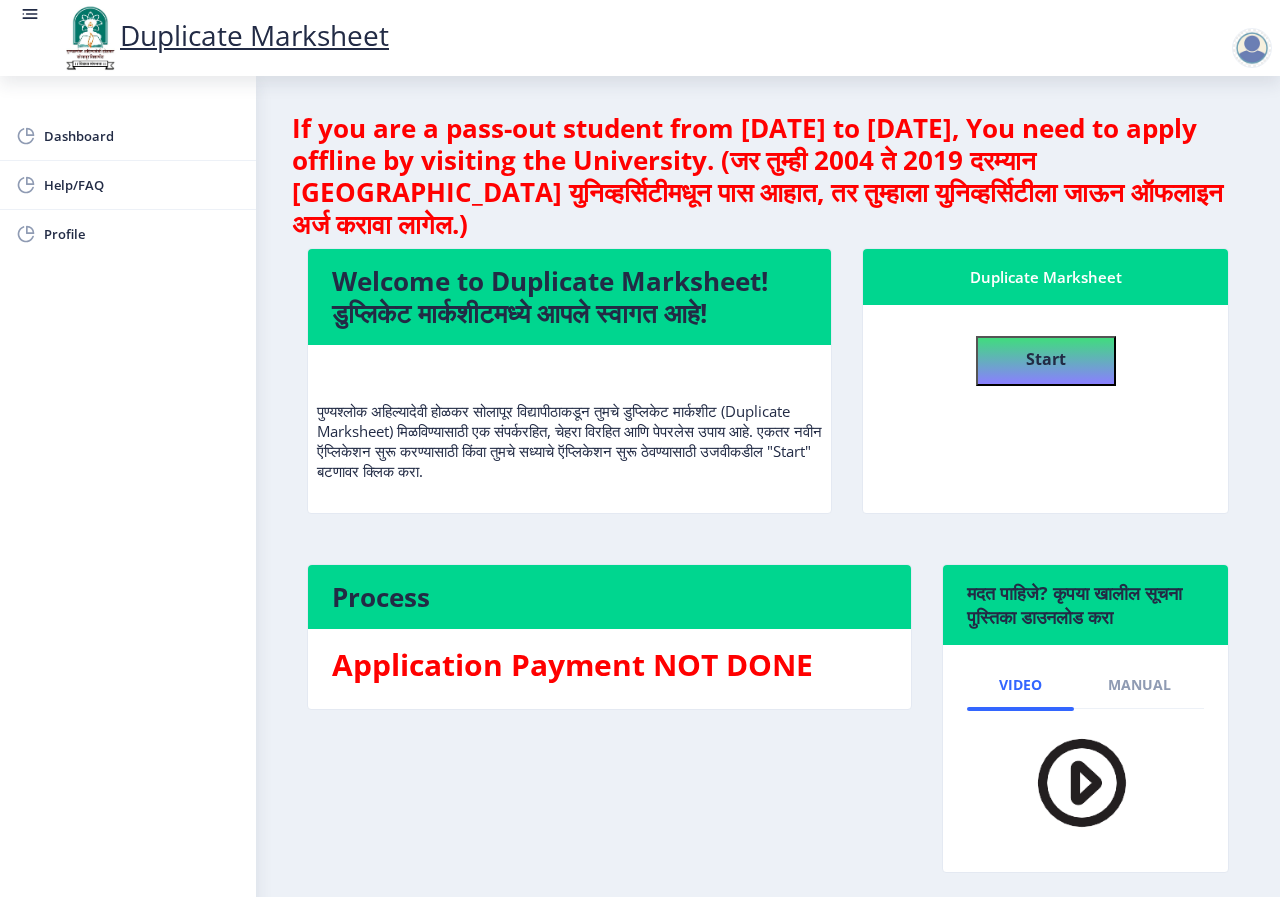 click 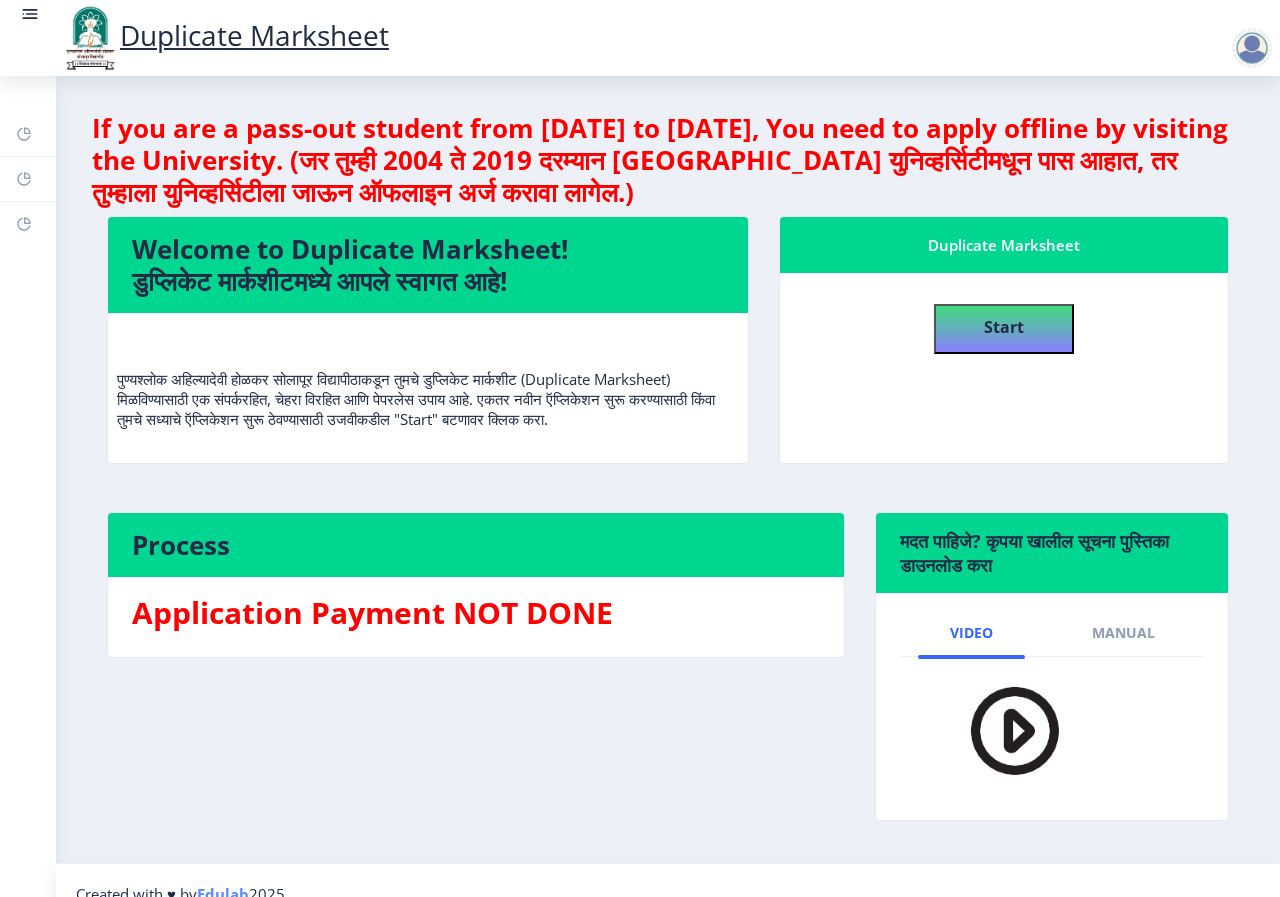 click 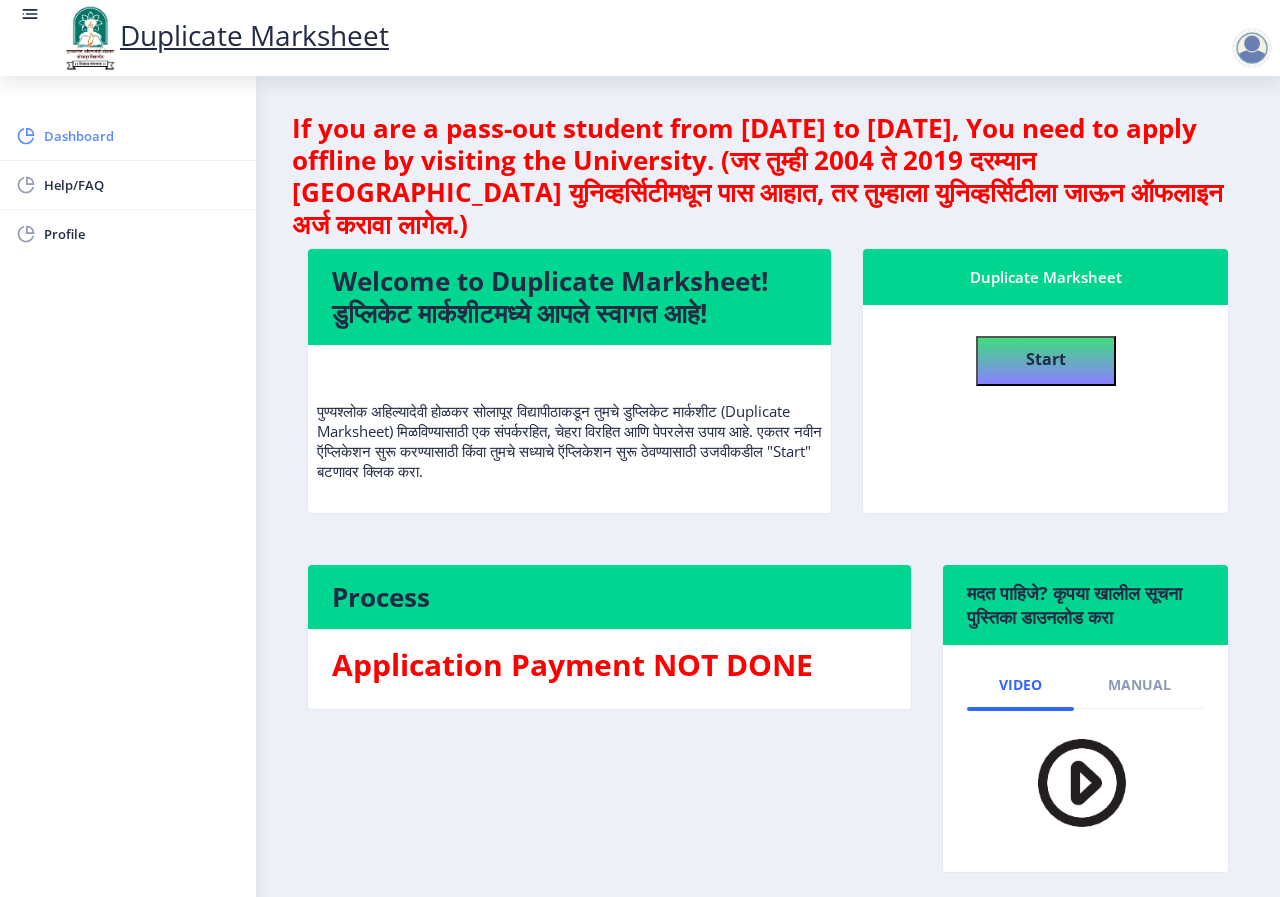 click on "Dashboard" 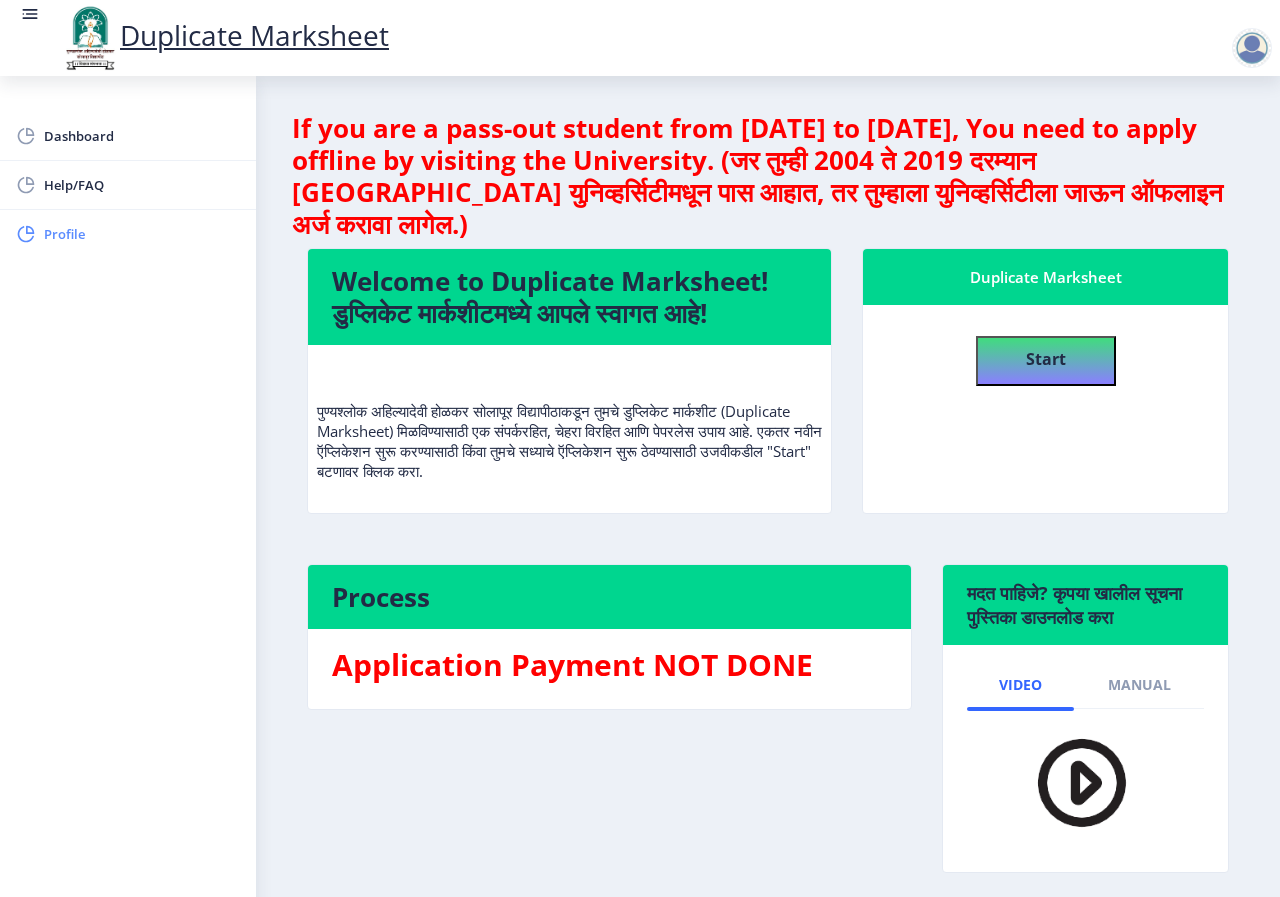 click on "Profile" 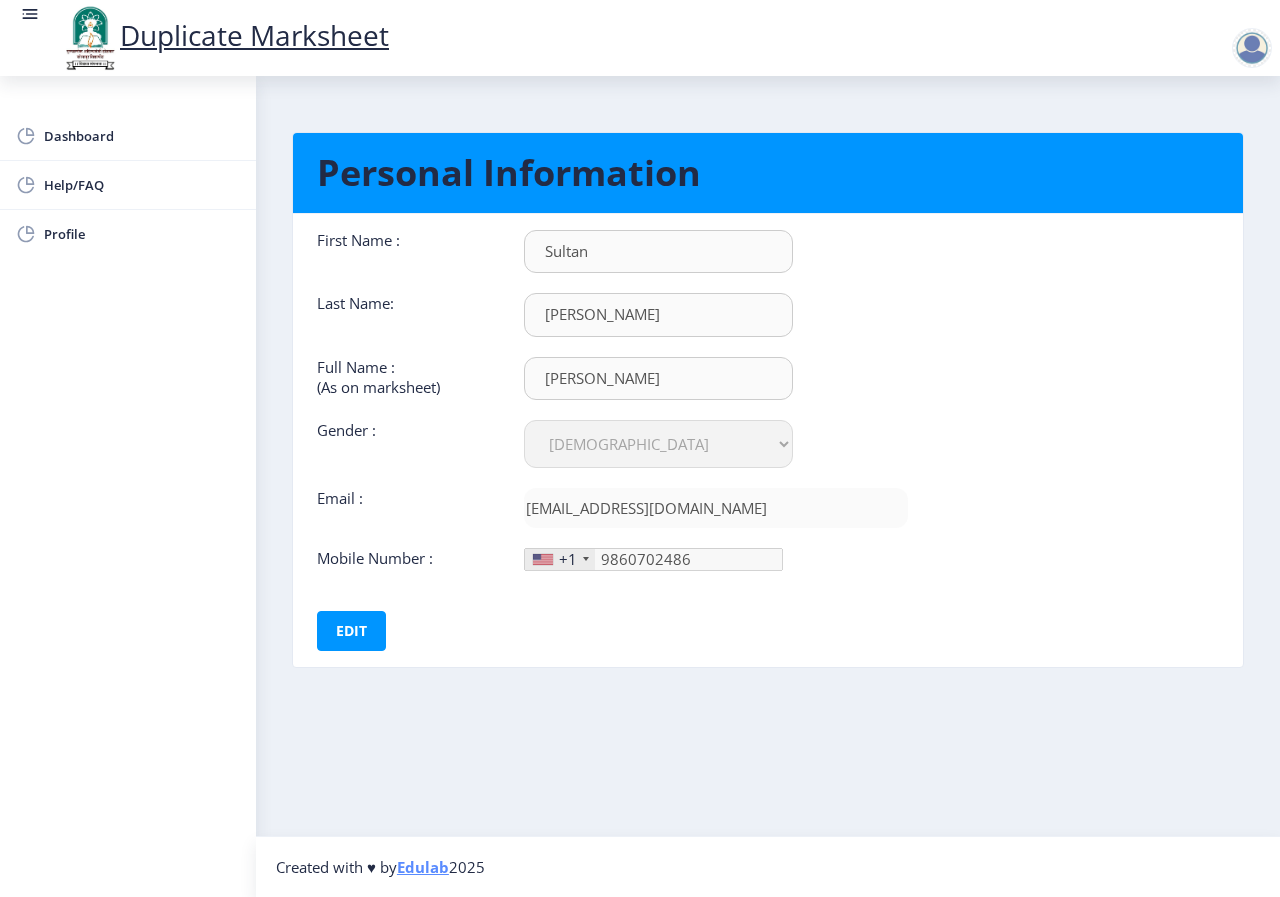 click on "Duplicate Marksheet" 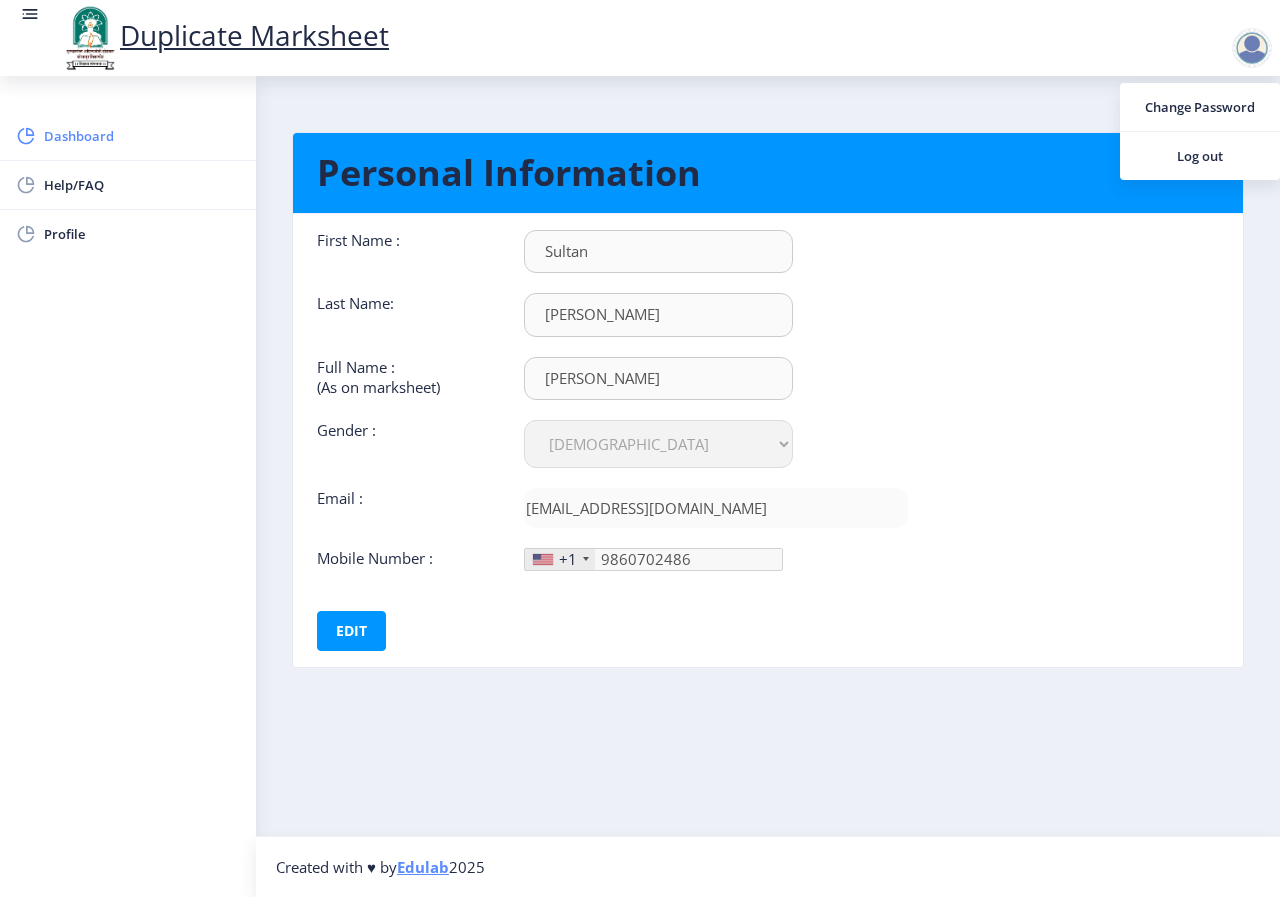 click on "Dashboard" 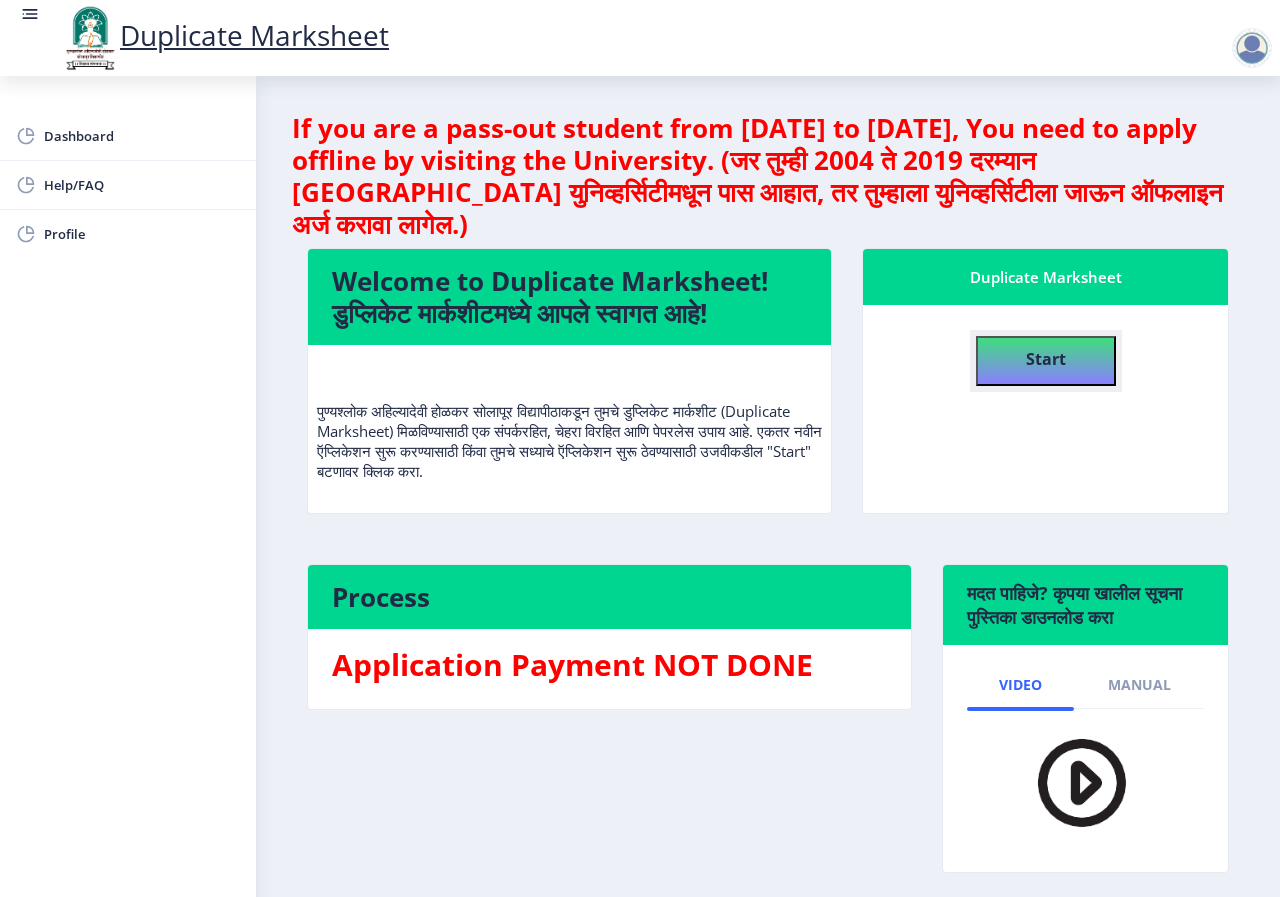 click on "Start" 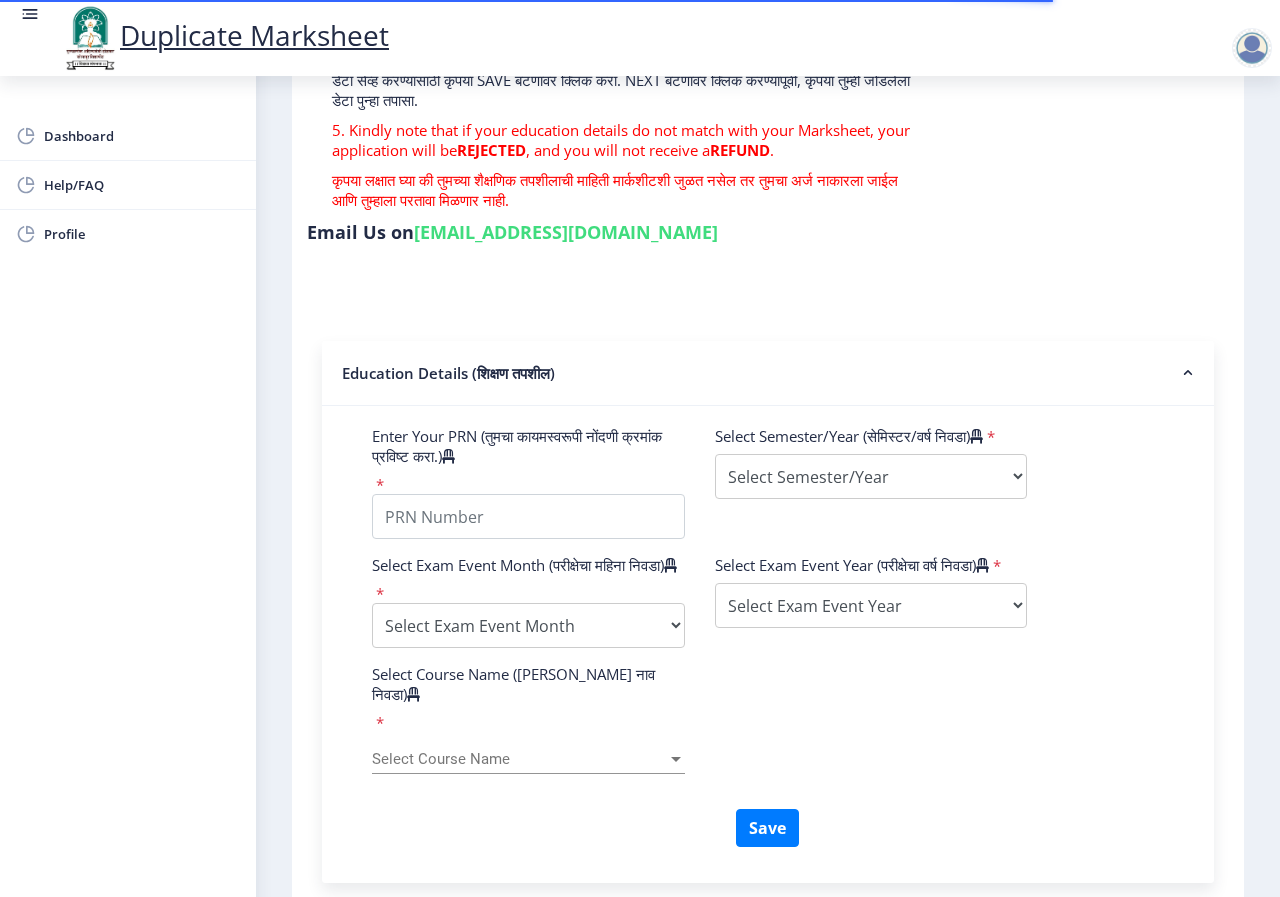 scroll, scrollTop: 300, scrollLeft: 0, axis: vertical 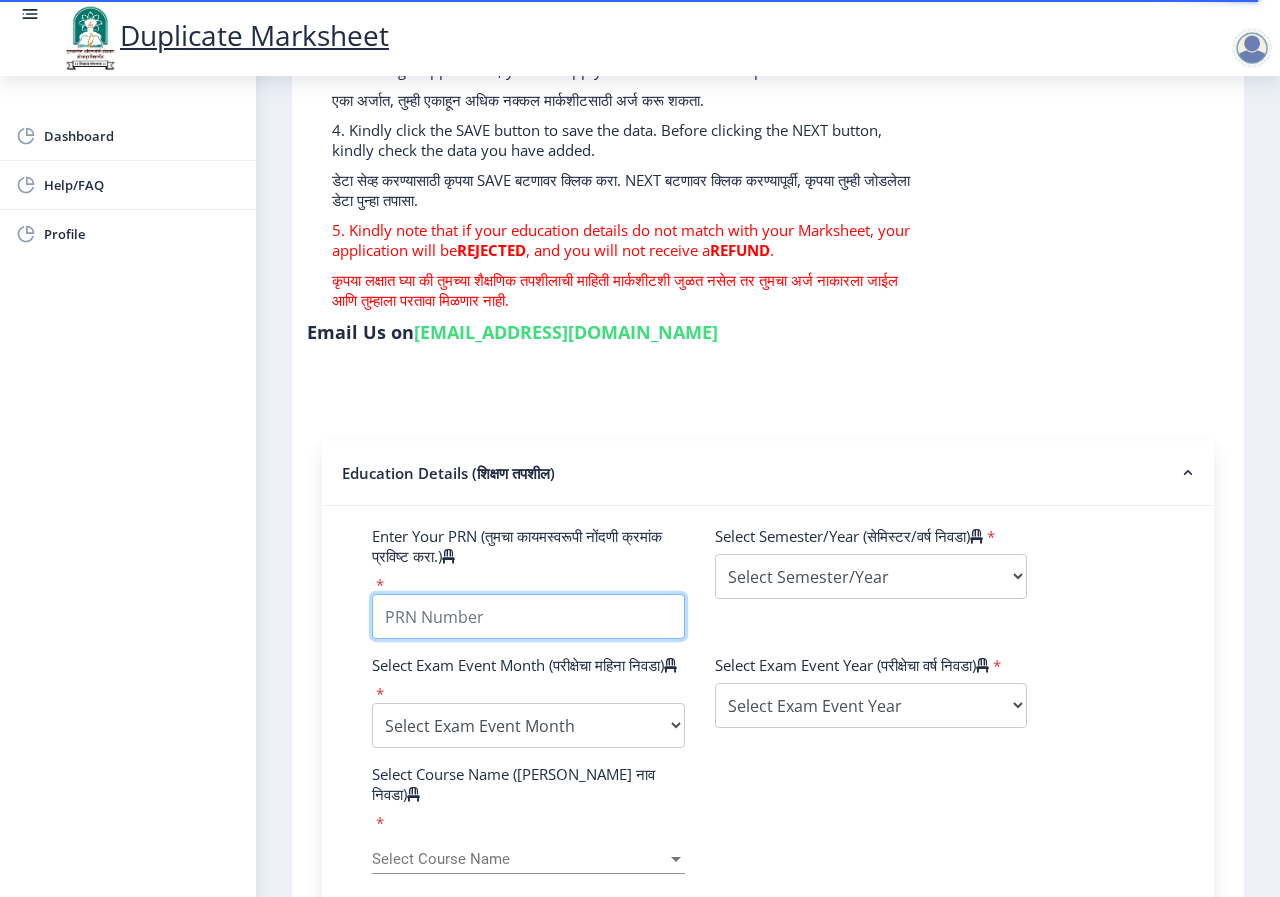 click on "Enter Your PRN (तुमचा कायमस्वरूपी नोंदणी क्रमांक प्रविष्ट करा.)" at bounding box center (528, 616) 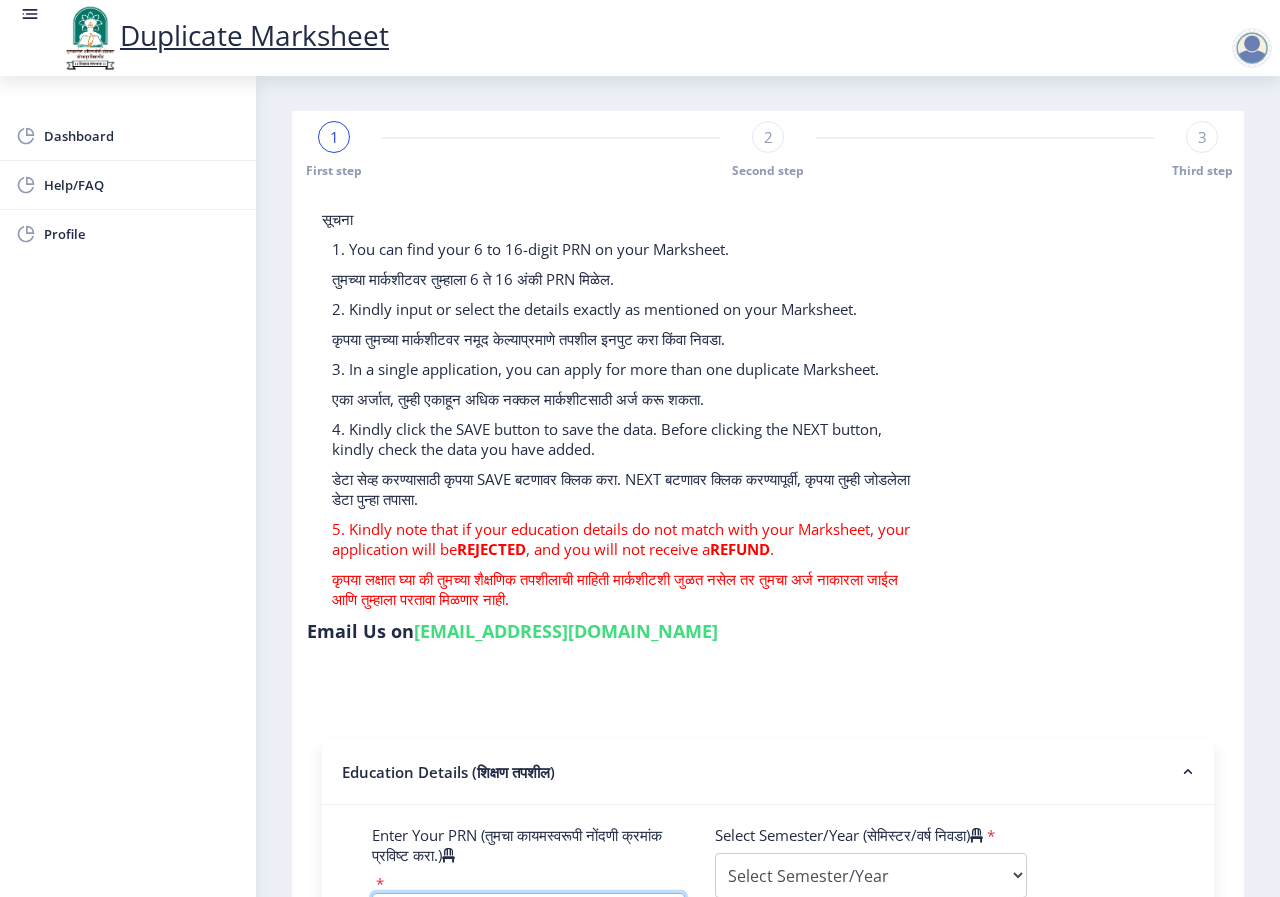 scroll, scrollTop: 0, scrollLeft: 0, axis: both 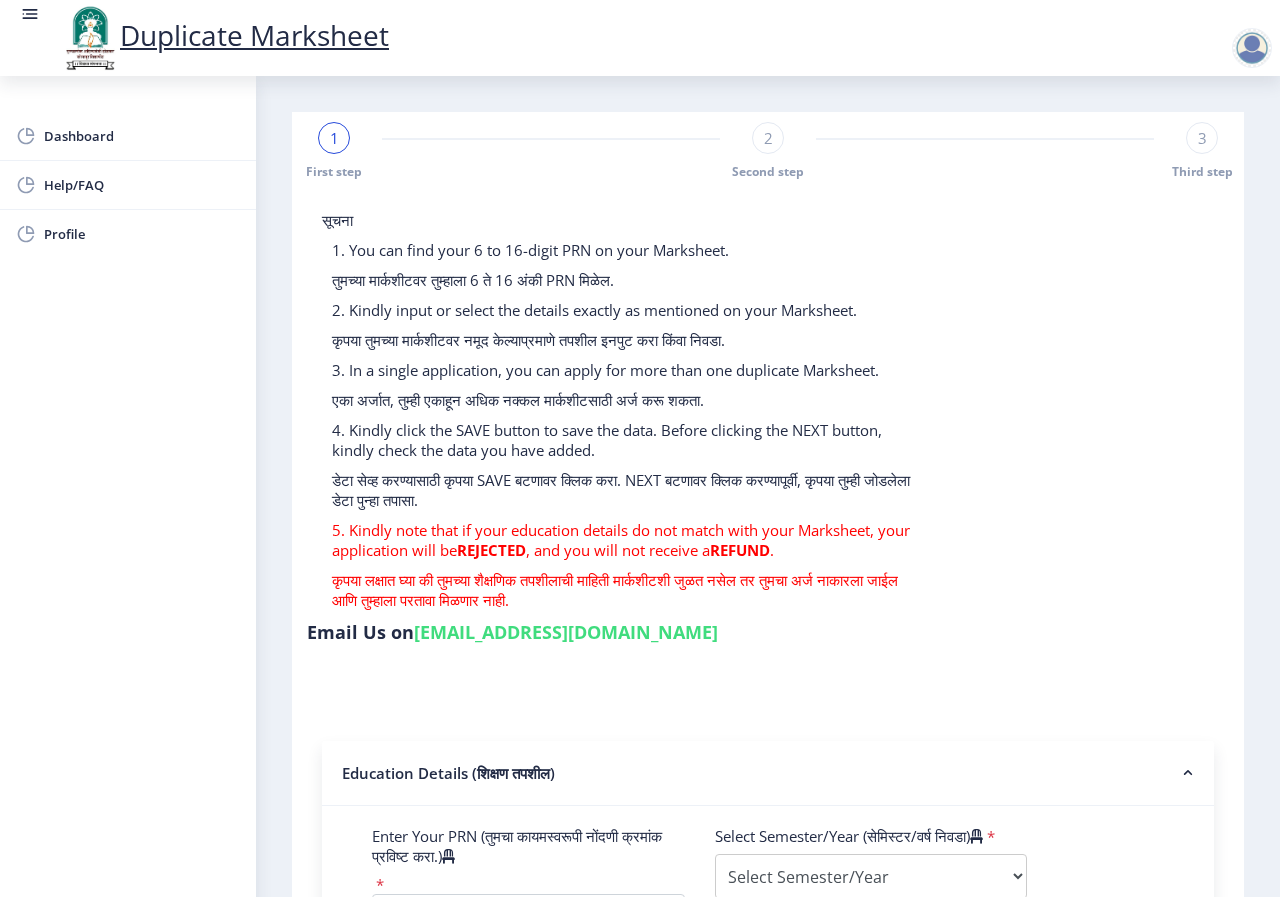 click 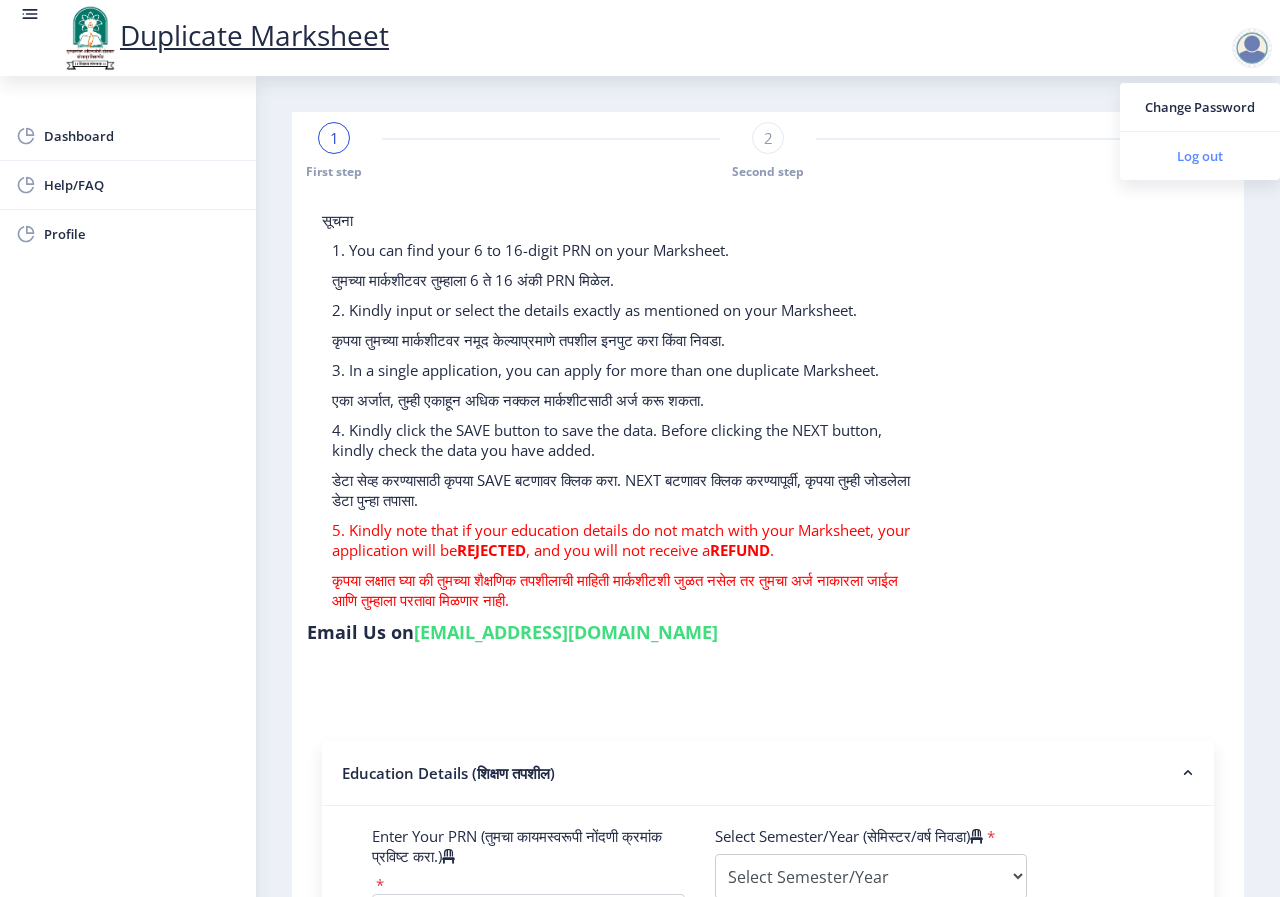 click on "Log out" at bounding box center [1200, 156] 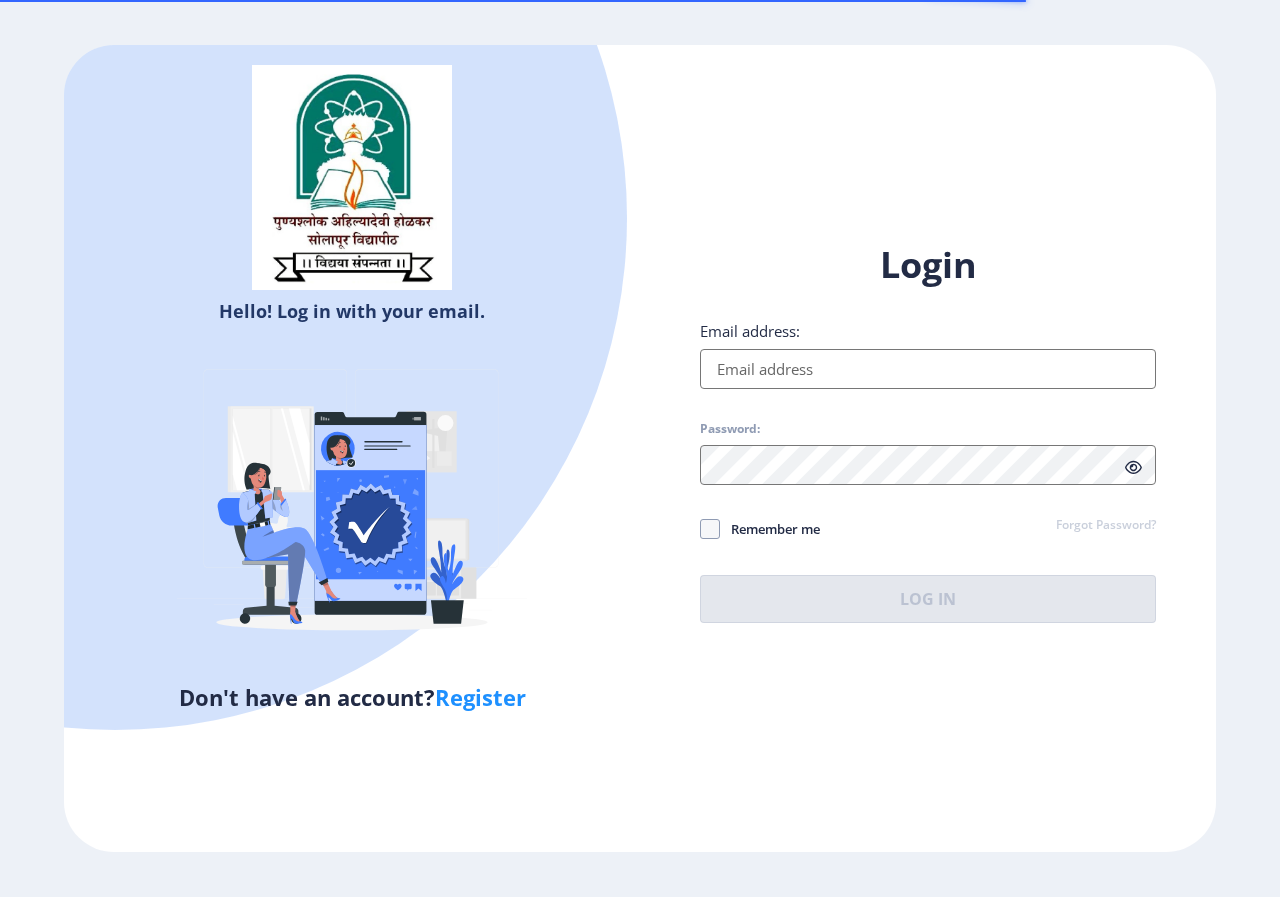 type on "[EMAIL_ADDRESS][DOMAIN_NAME]" 